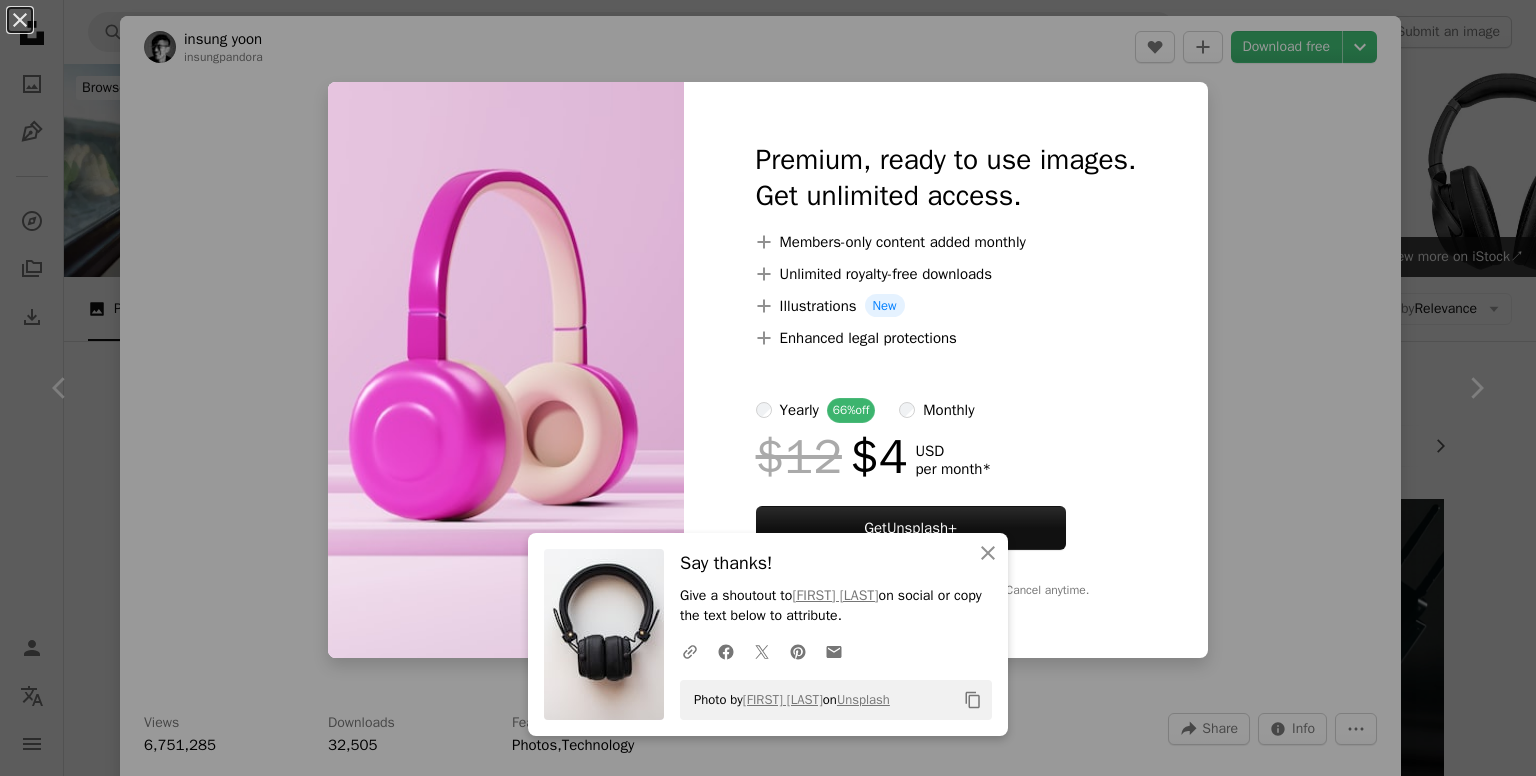 scroll, scrollTop: 3600, scrollLeft: 0, axis: vertical 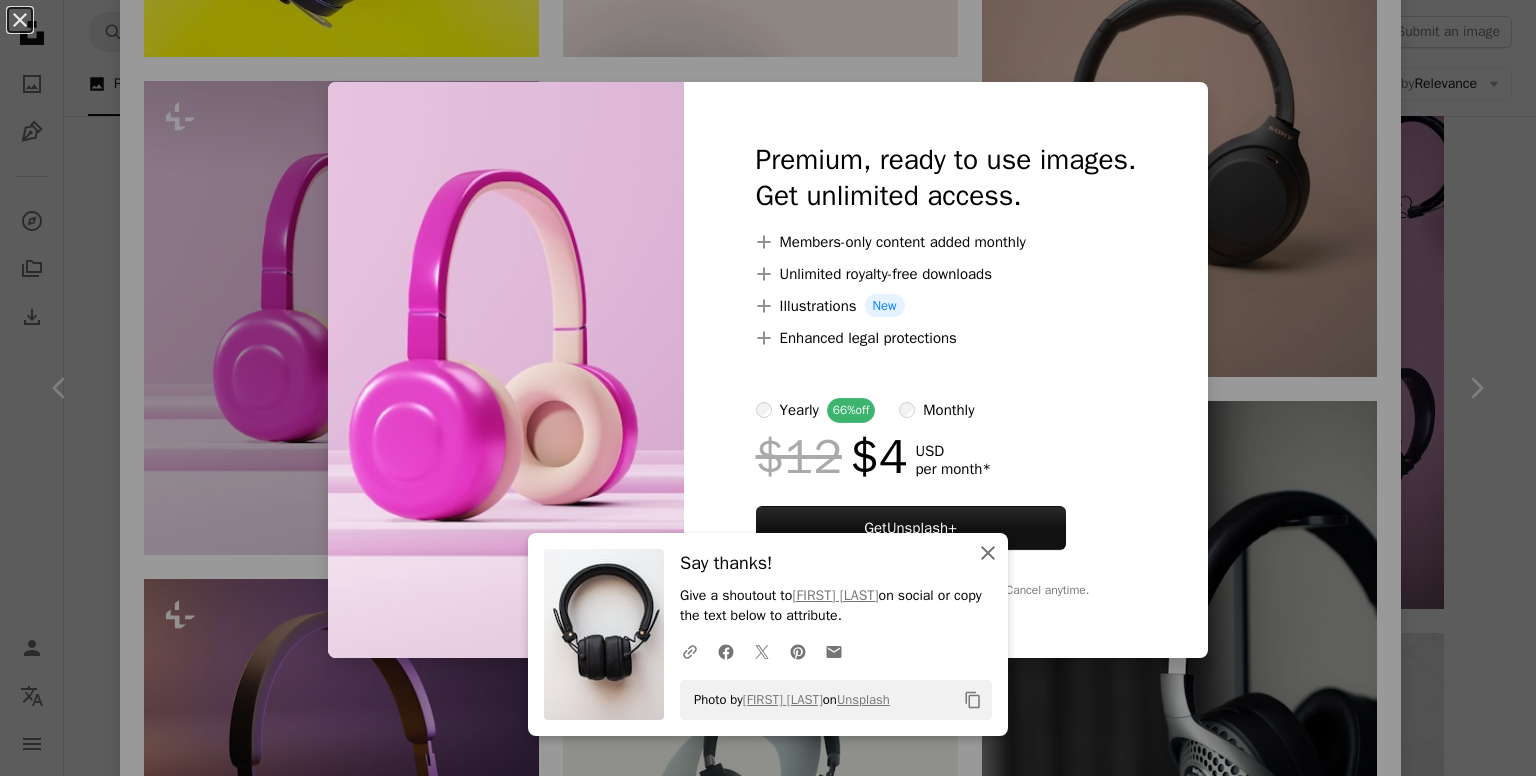 click 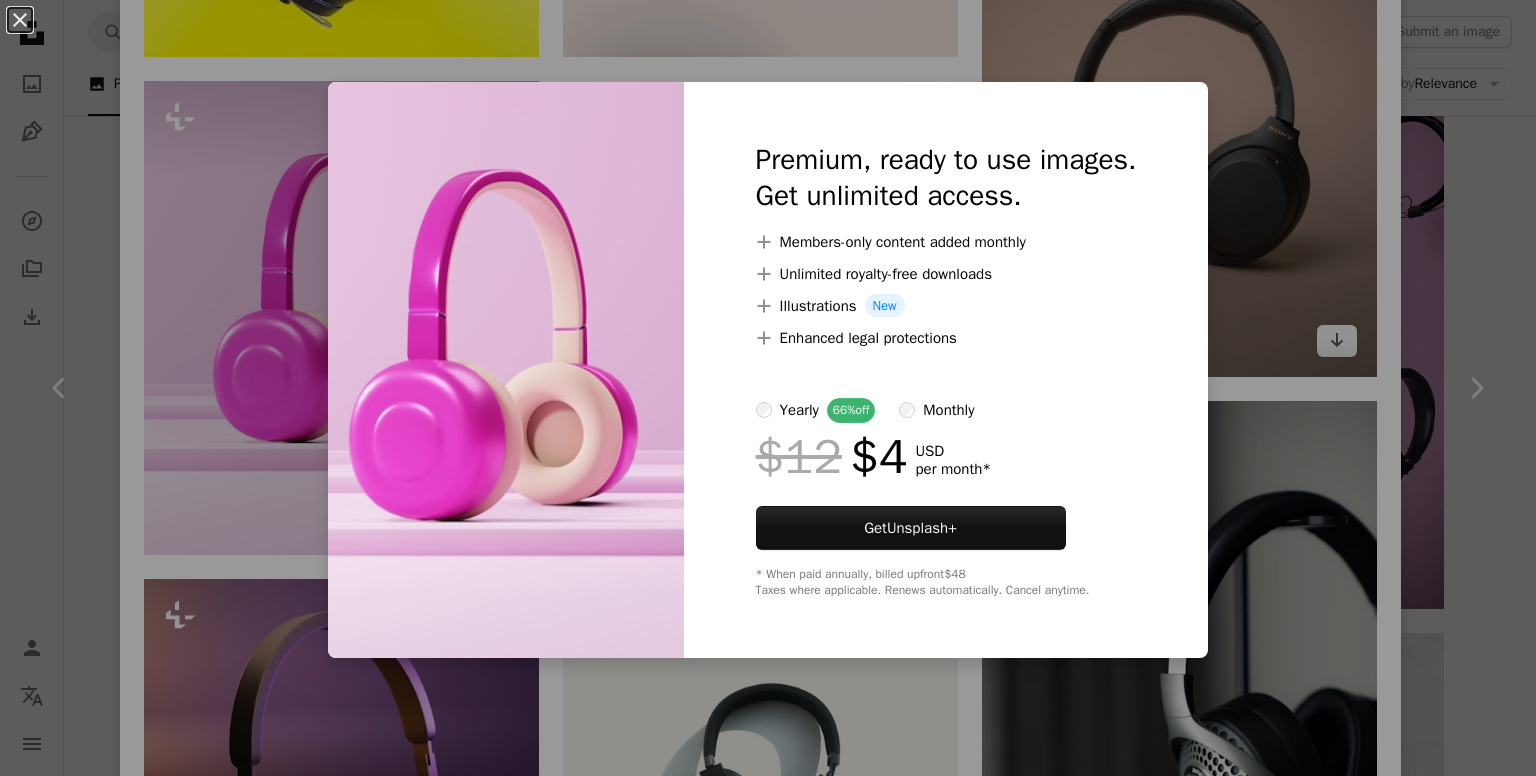click on "An X shape Premium, ready to use images. Get unlimited access. A plus sign Members-only content added monthly A plus sign Unlimited royalty-free downloads A plus sign Illustrations  New A plus sign Enhanced legal protections yearly 66%  off monthly $12   $4 USD per month * Get  Unsplash+ * When paid annually, billed upfront  $48 Taxes where applicable. Renews automatically. Cancel anytime." at bounding box center (768, 388) 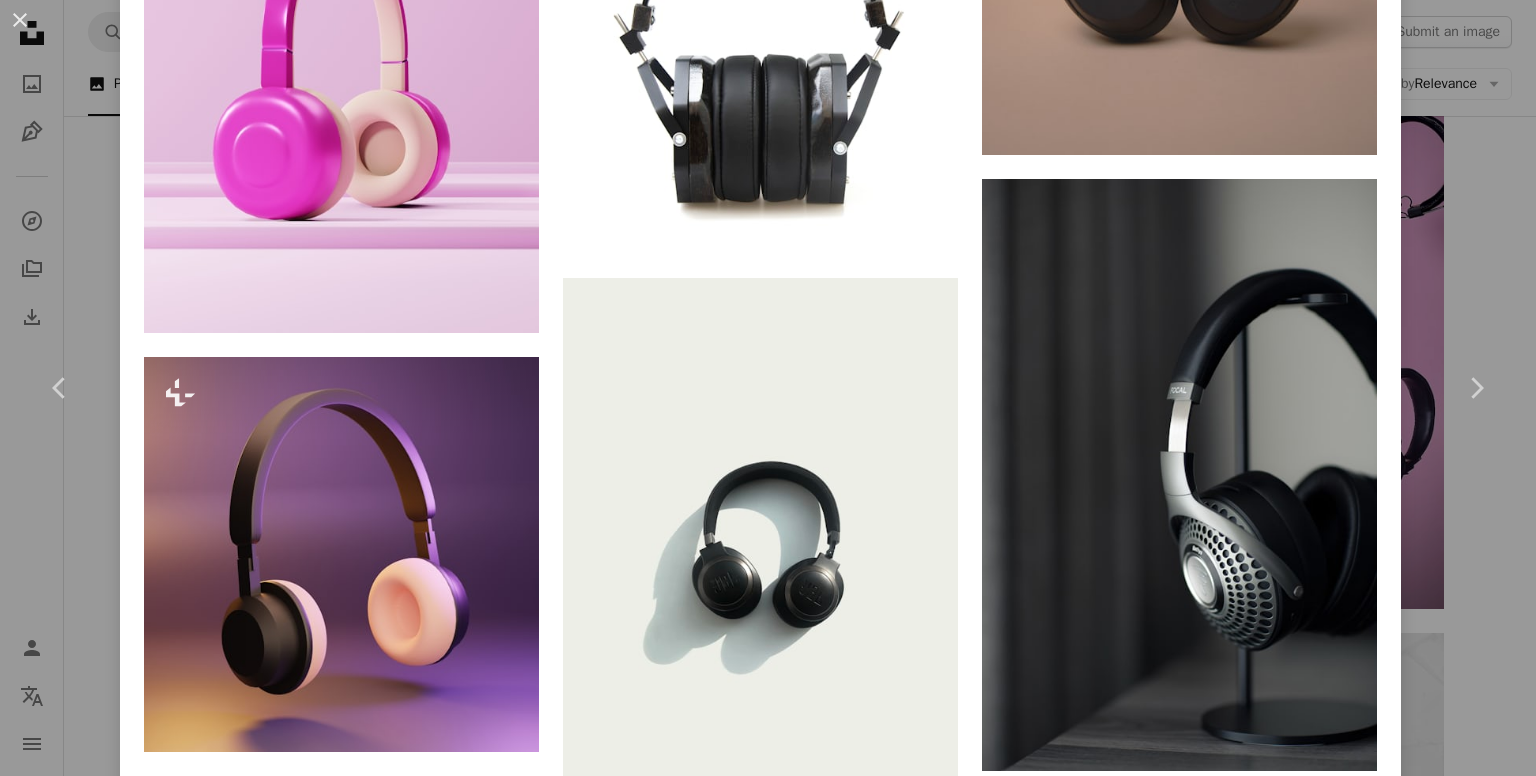 scroll, scrollTop: 2500, scrollLeft: 0, axis: vertical 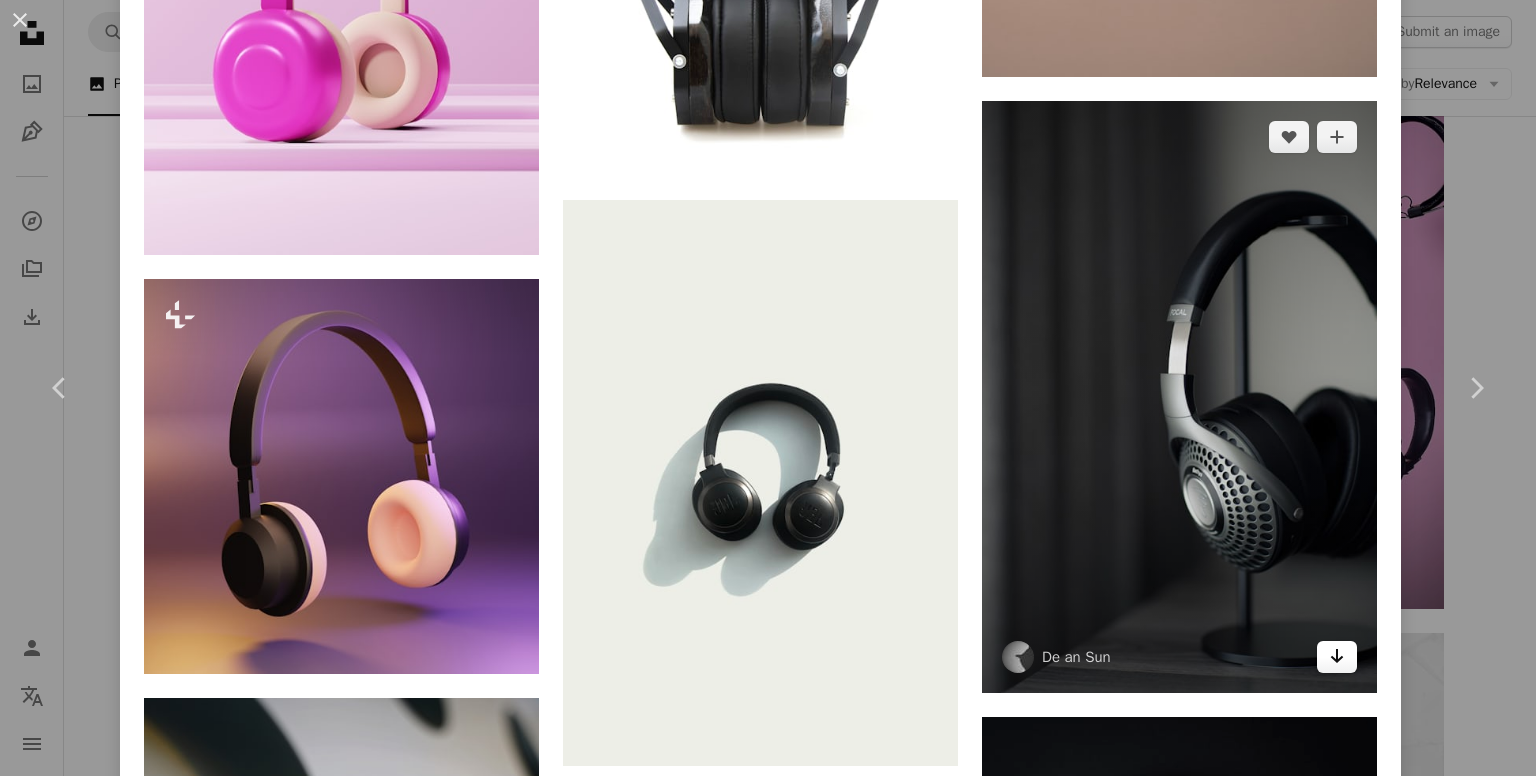 click on "Arrow pointing down" at bounding box center (1337, 657) 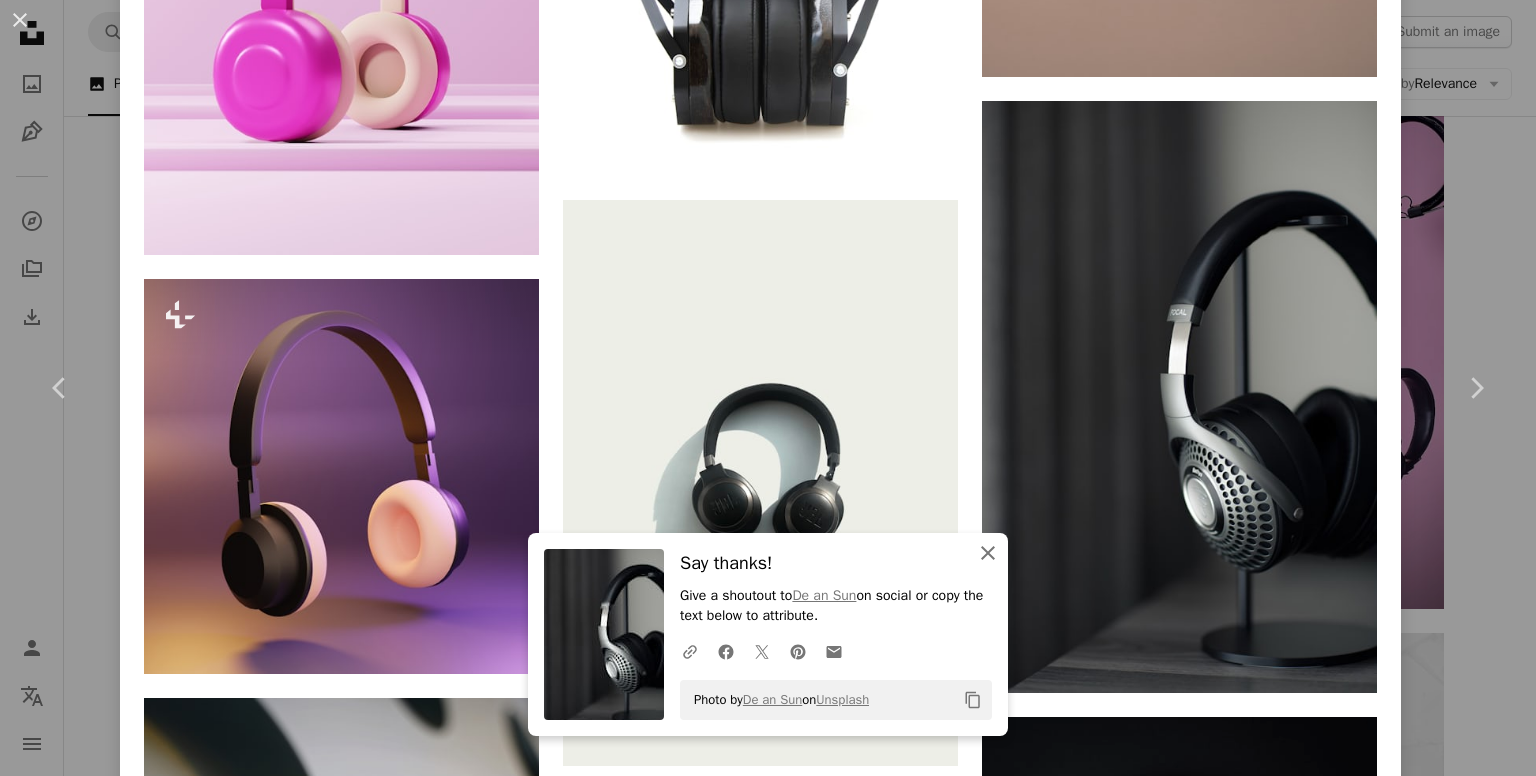 click on "An X shape" 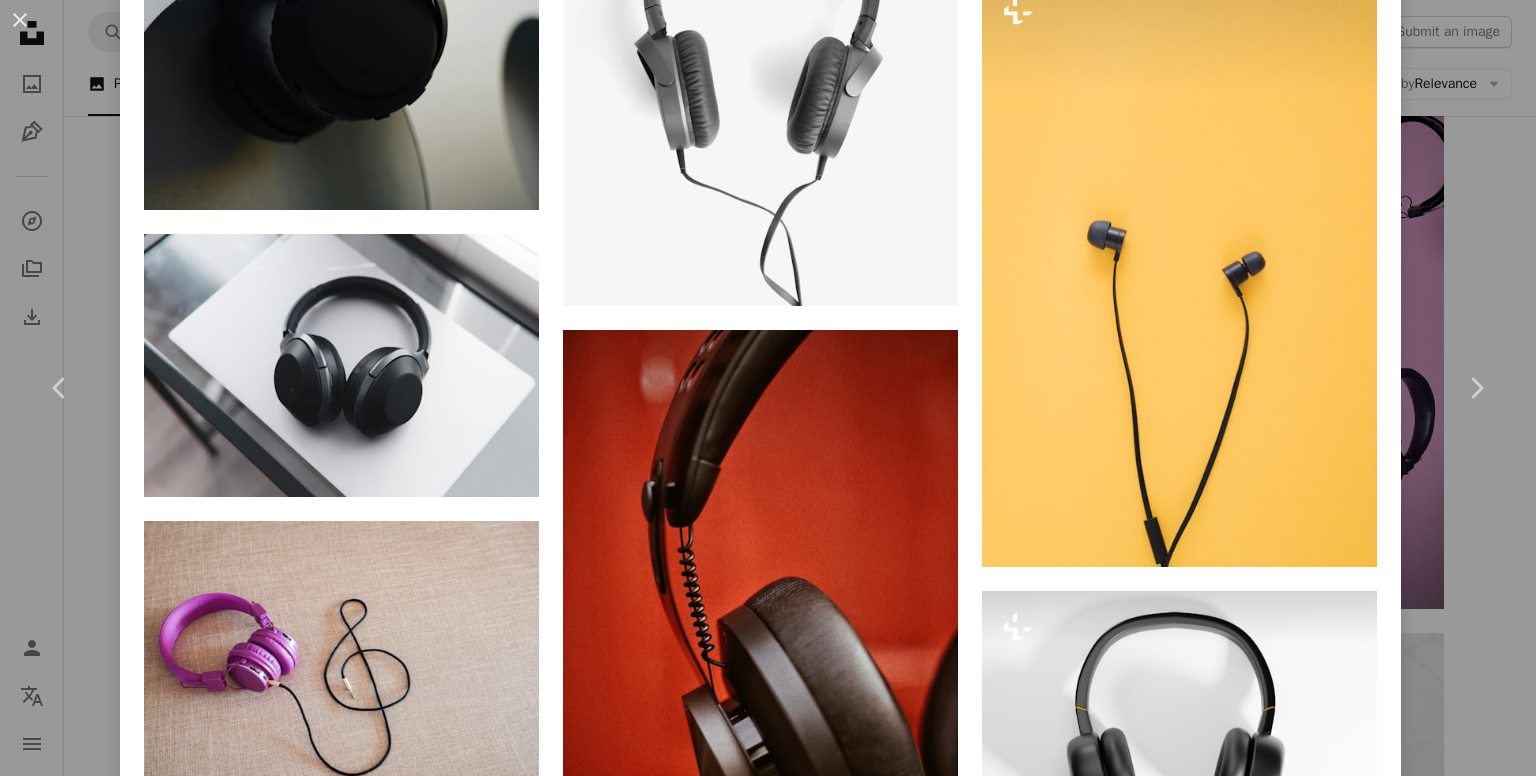 scroll, scrollTop: 3600, scrollLeft: 0, axis: vertical 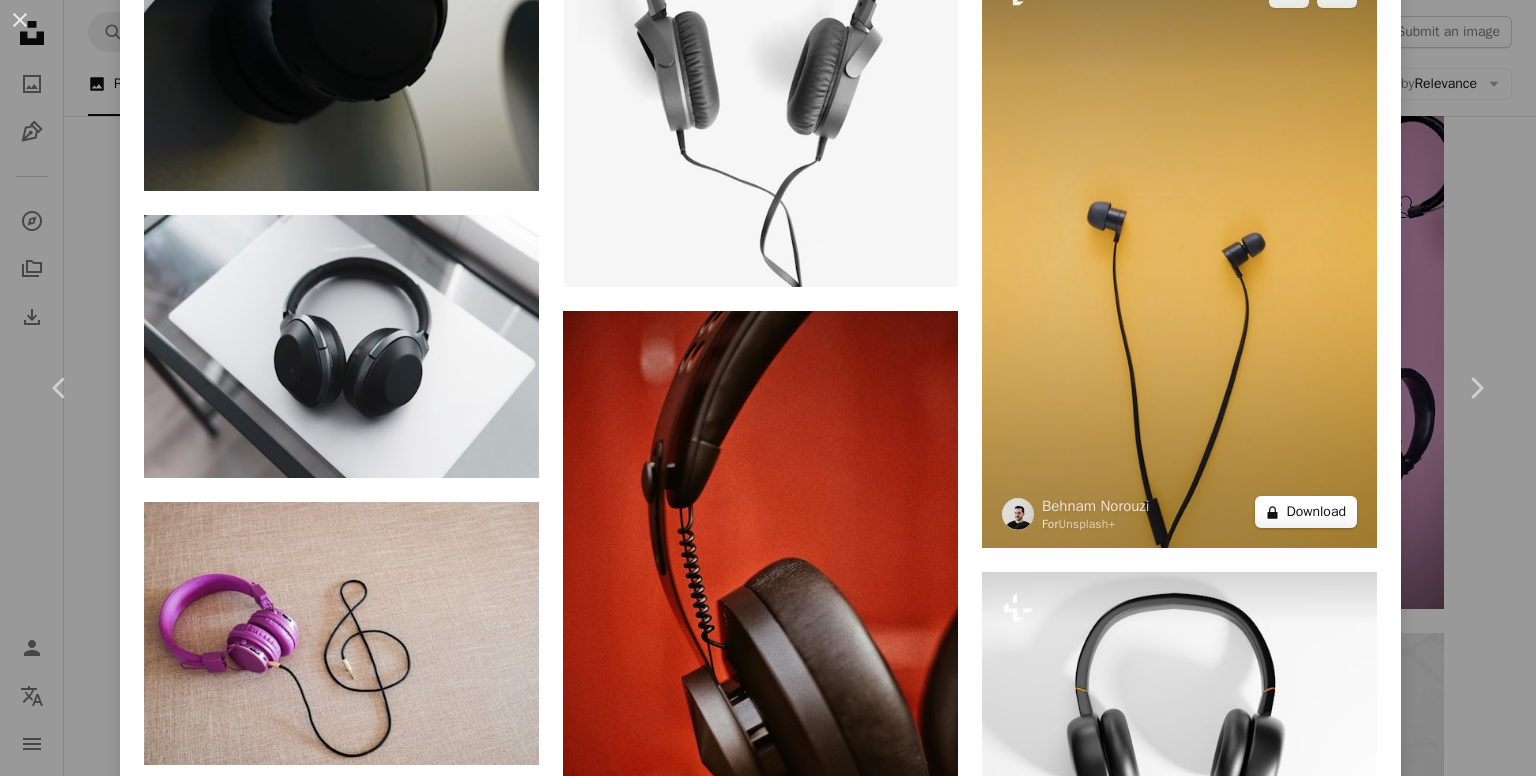 click on "A lock Download" at bounding box center (1306, 512) 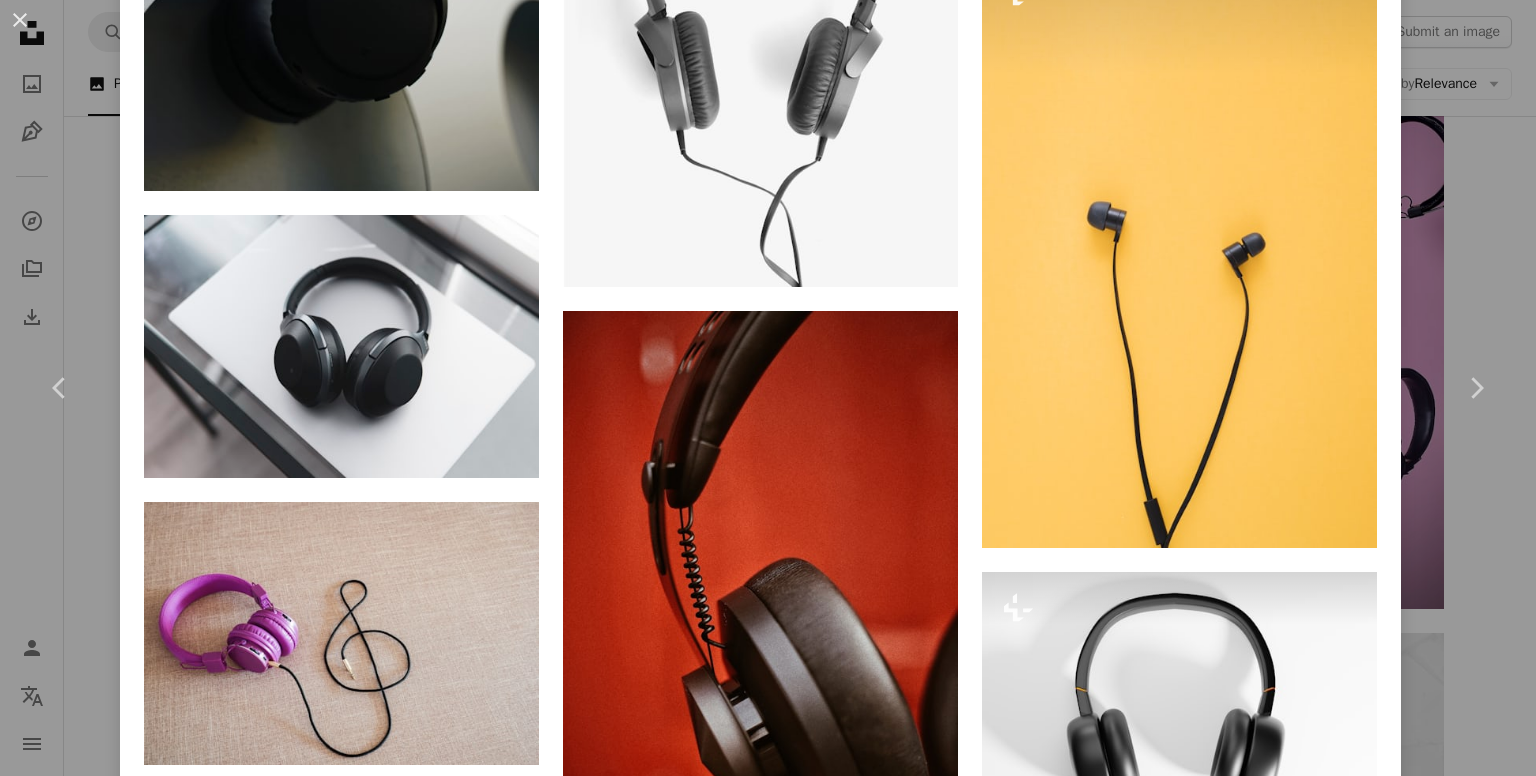 click on "An X shape Premium, ready to use images. Get unlimited access. A plus sign Members-only content added monthly A plus sign Unlimited royalty-free downloads A plus sign Illustrations  New A plus sign Enhanced legal protections yearly 66%  off monthly $12   $4 USD per month * Get  Unsplash+ * When paid annually, billed upfront  $48 Taxes where applicable. Renews automatically. Cancel anytime." at bounding box center [768, 5152] 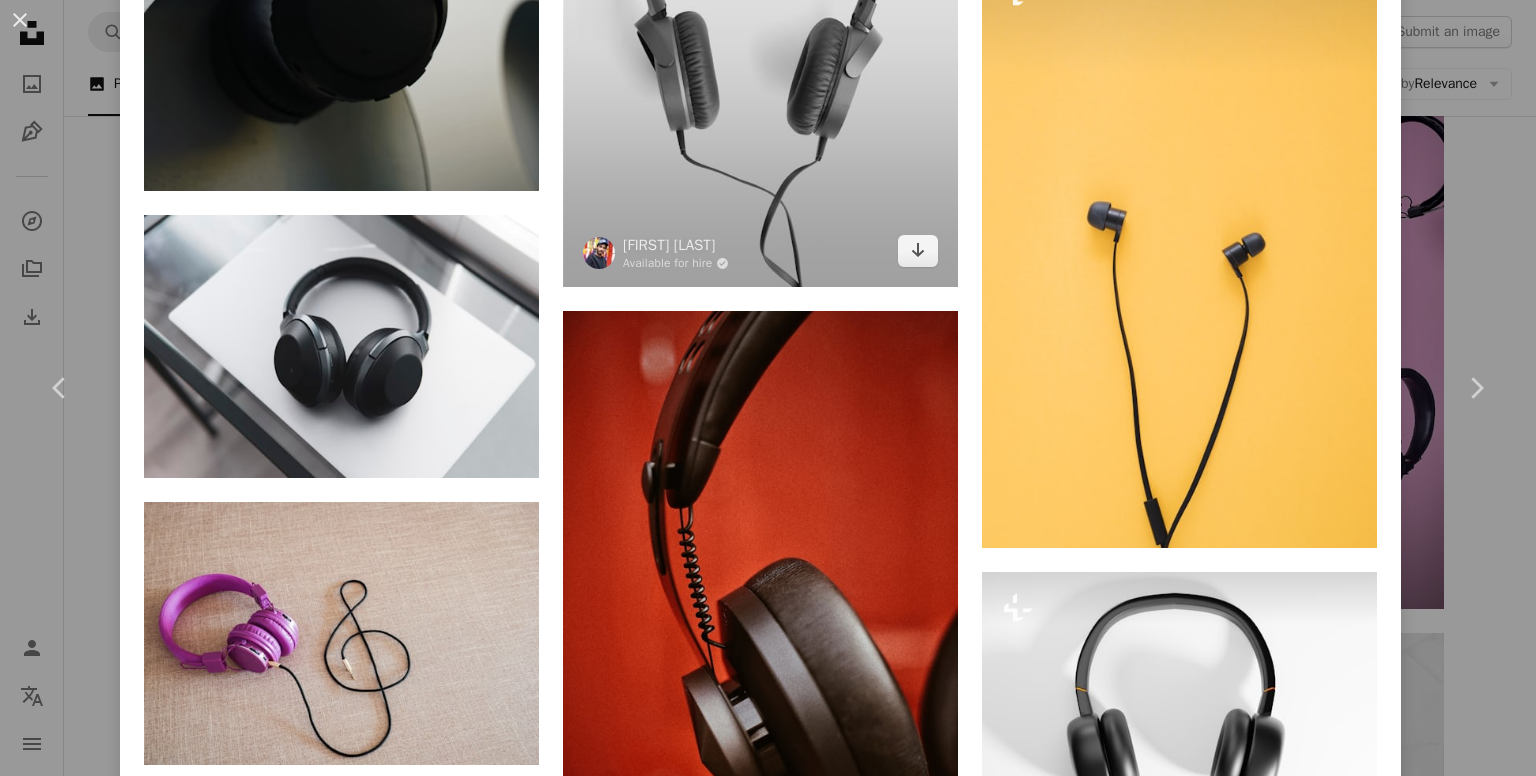 scroll, scrollTop: 3800, scrollLeft: 0, axis: vertical 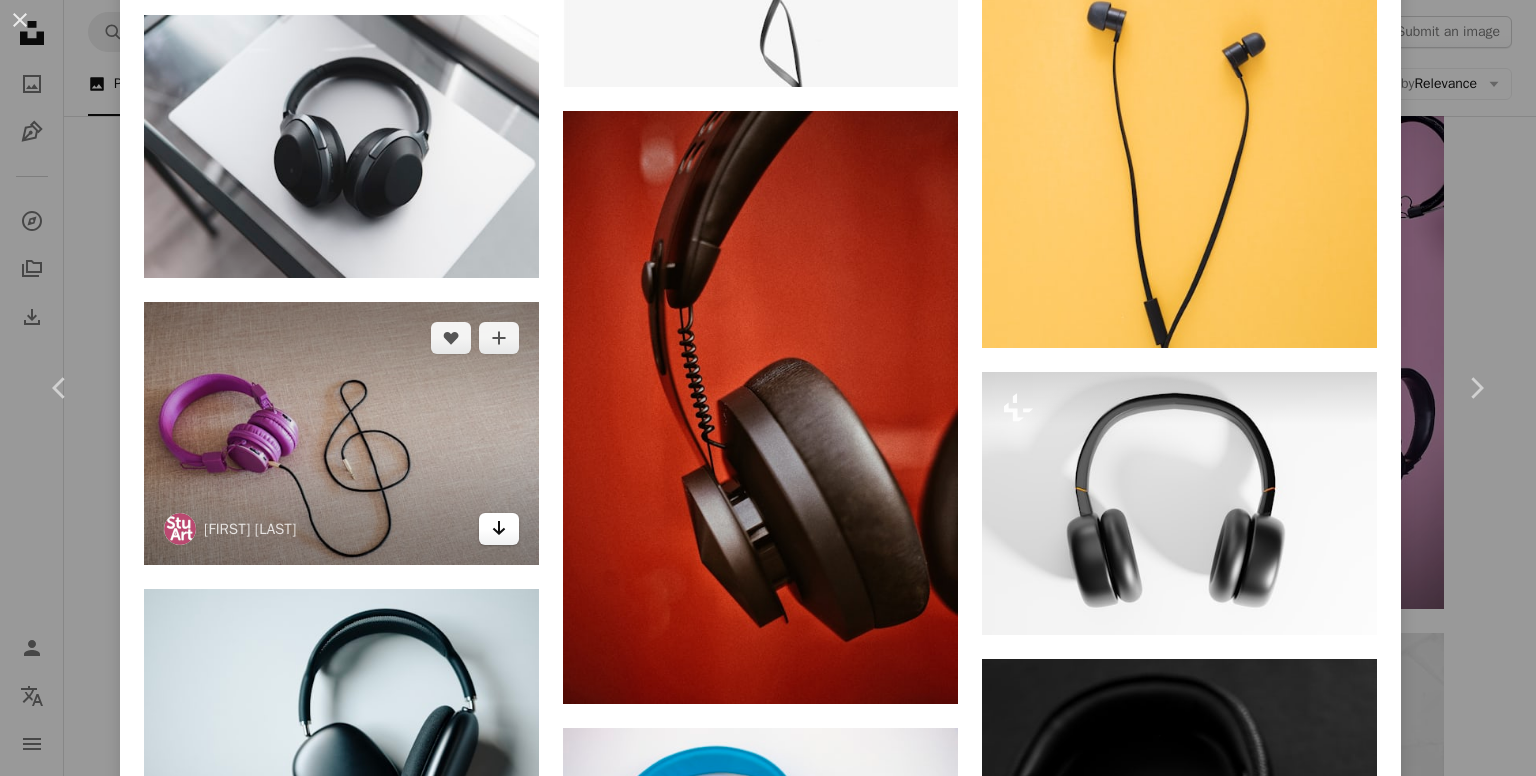 click on "Arrow pointing down" at bounding box center [499, 529] 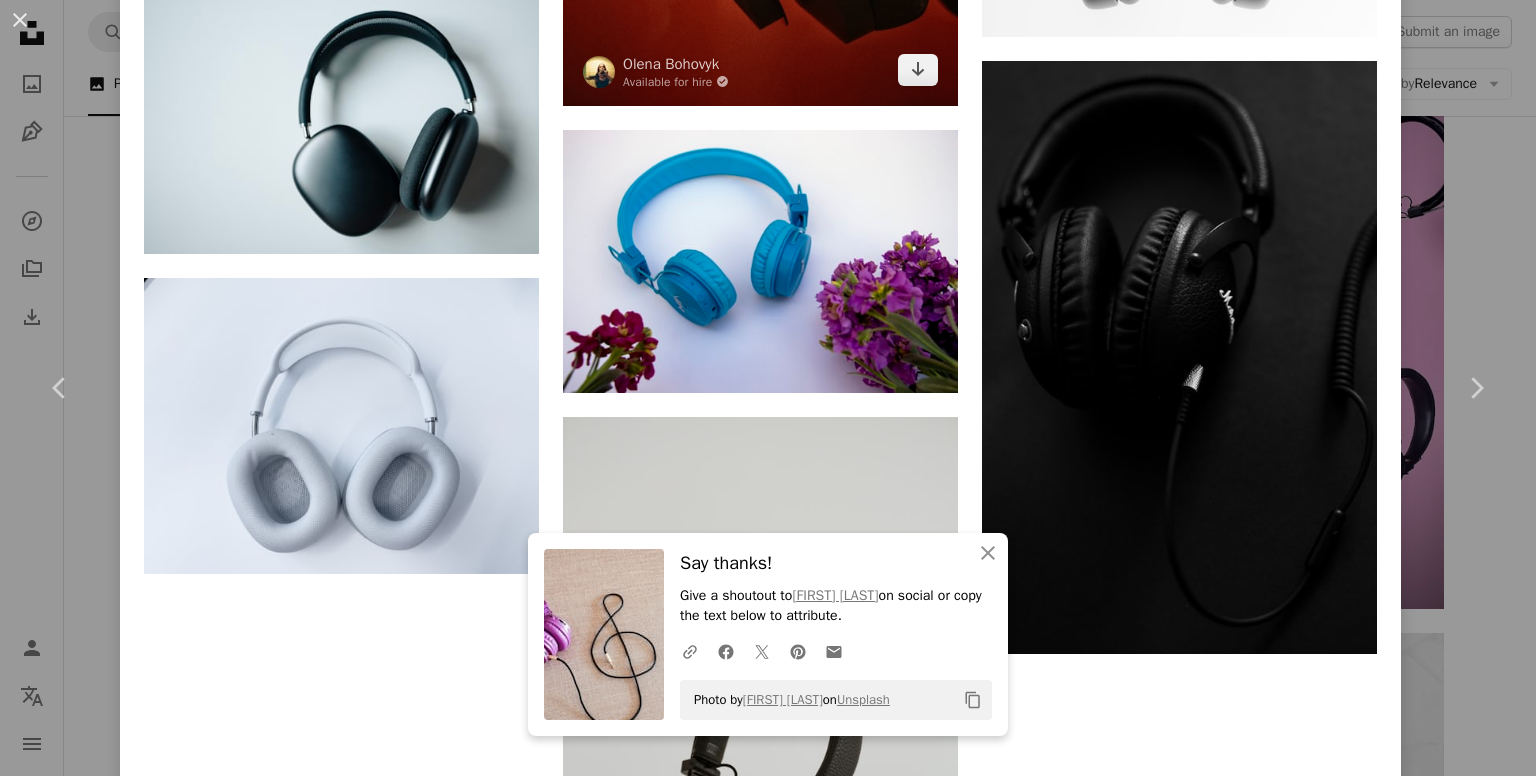 scroll, scrollTop: 4400, scrollLeft: 0, axis: vertical 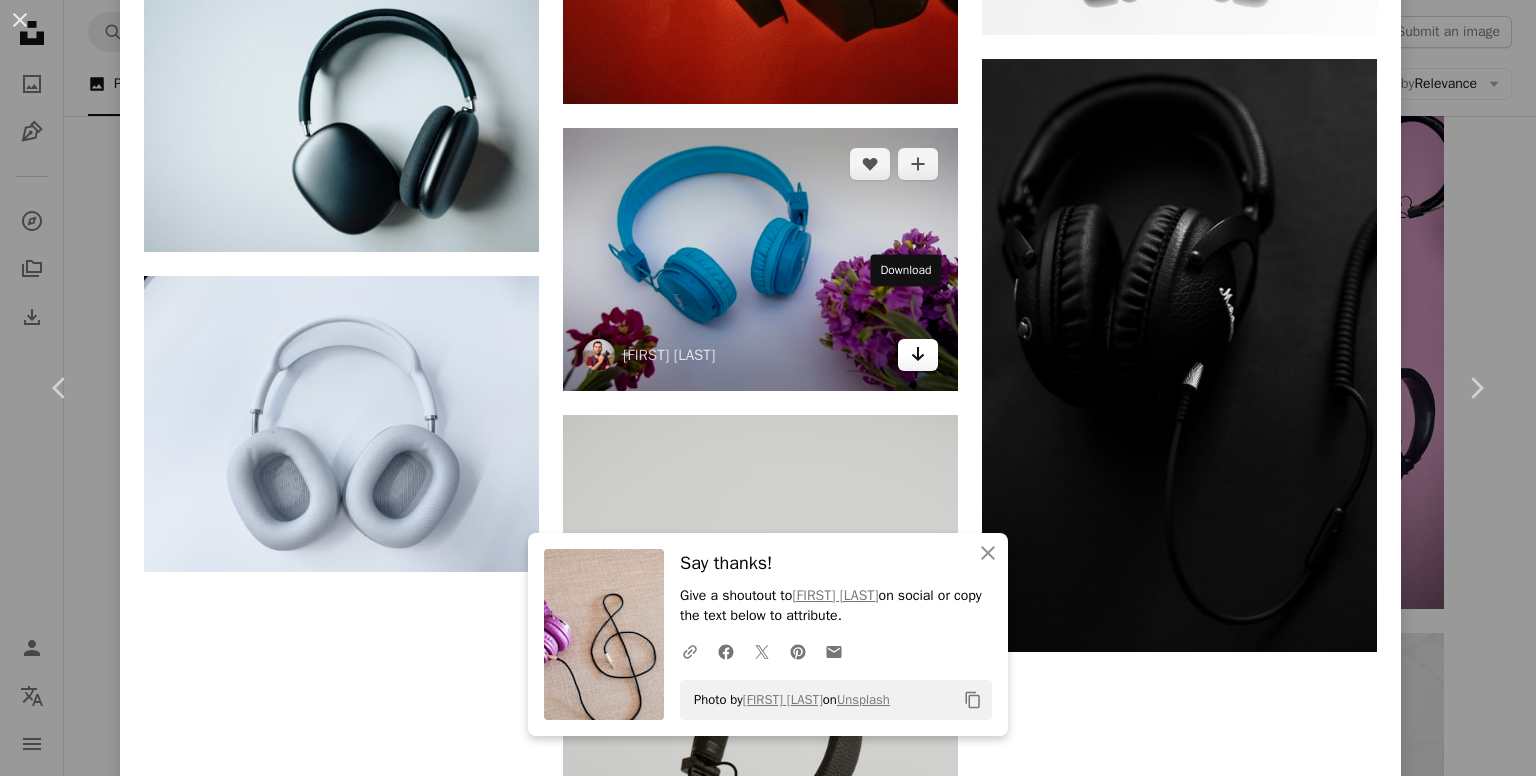 click on "Arrow pointing down" 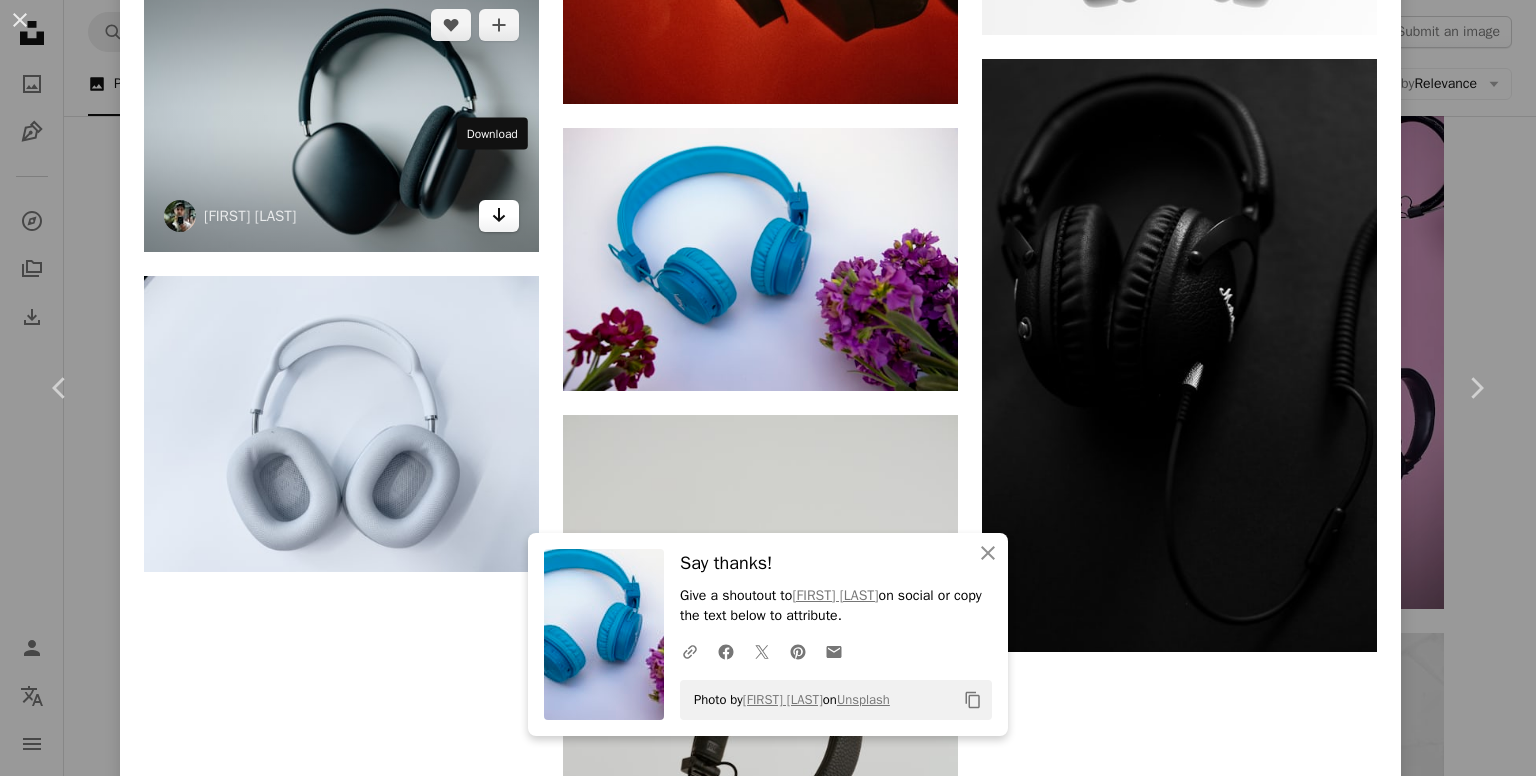 click on "Arrow pointing down" at bounding box center [499, 216] 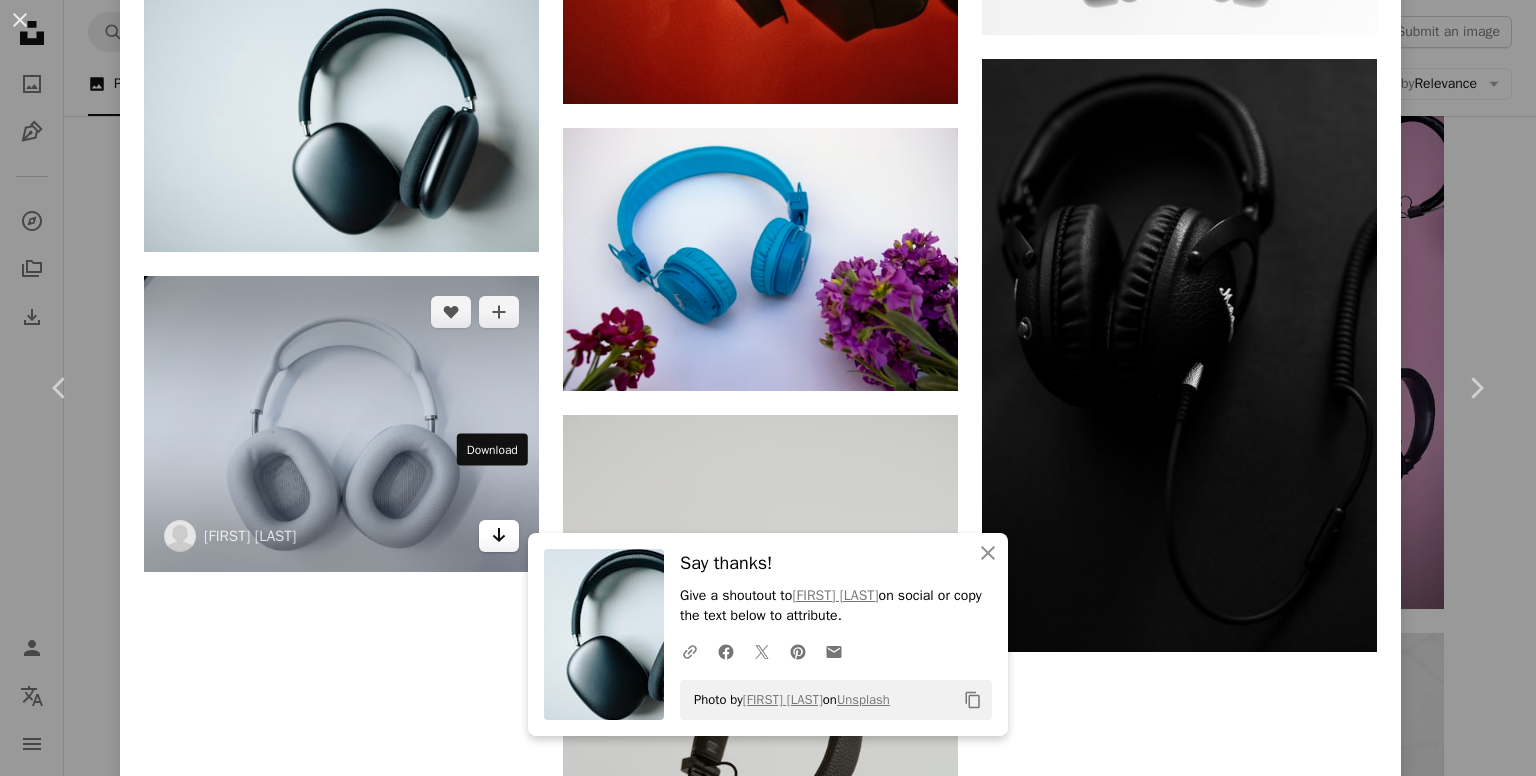 click on "Arrow pointing down" 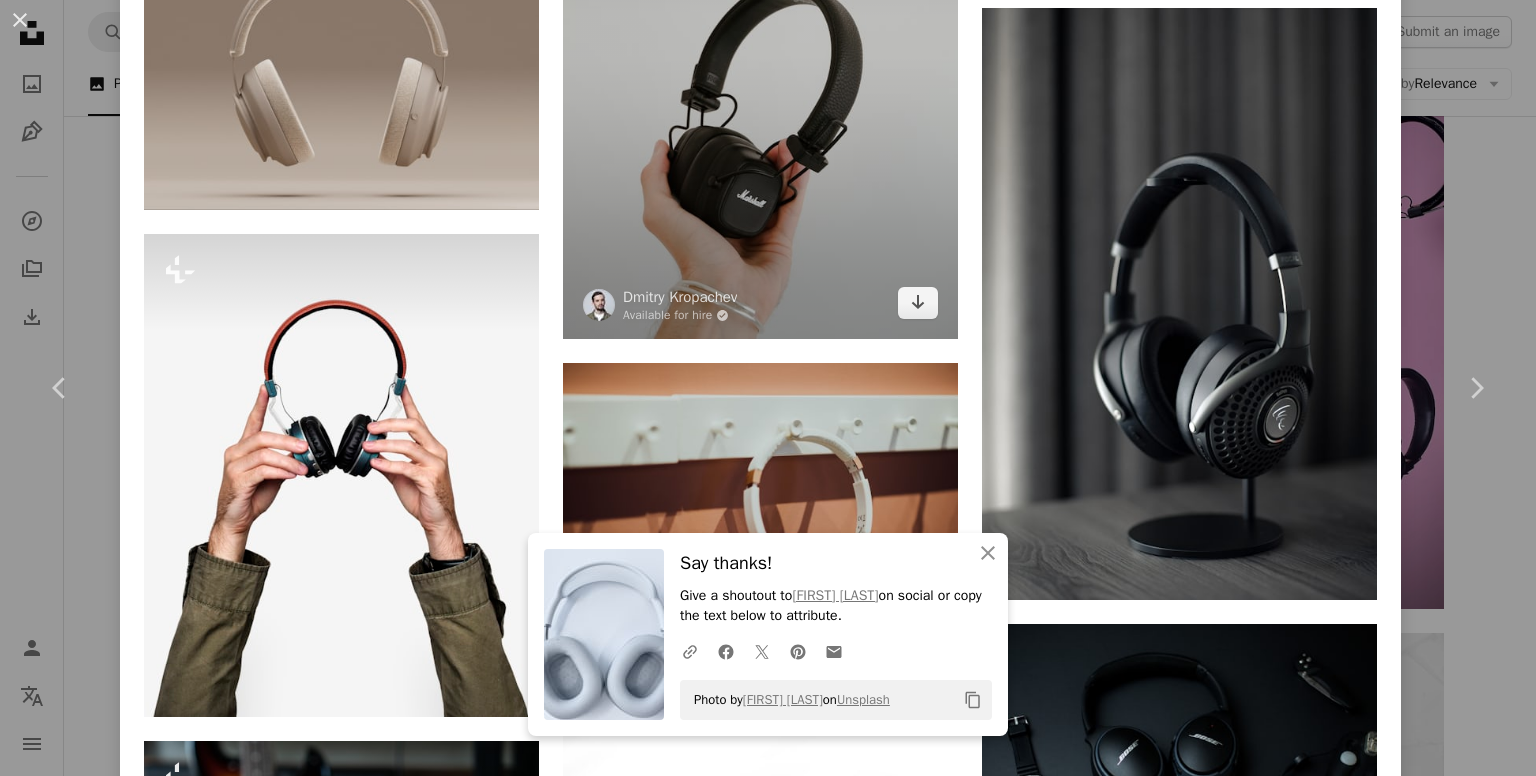 scroll, scrollTop: 5200, scrollLeft: 0, axis: vertical 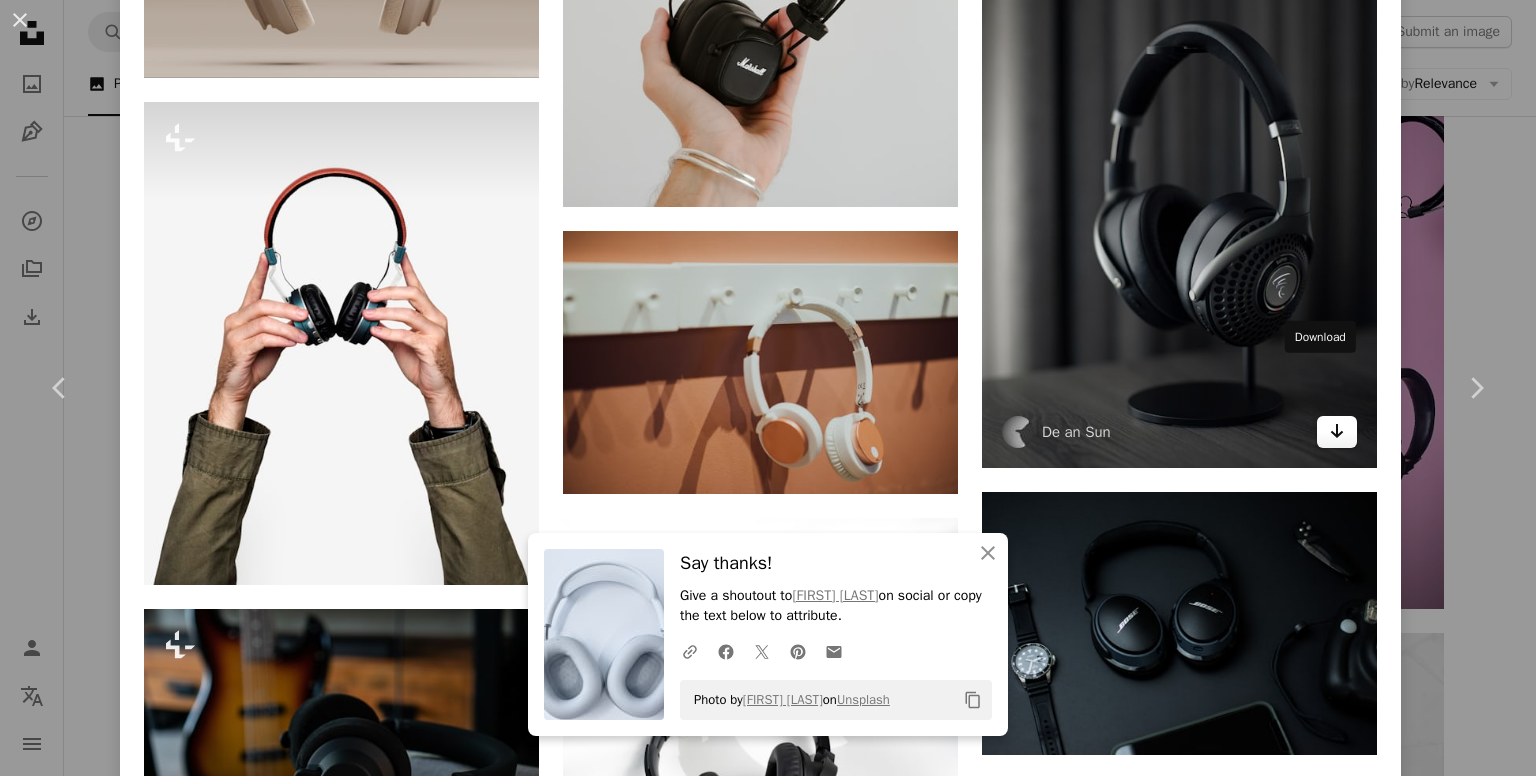click on "Arrow pointing down" at bounding box center [1337, 432] 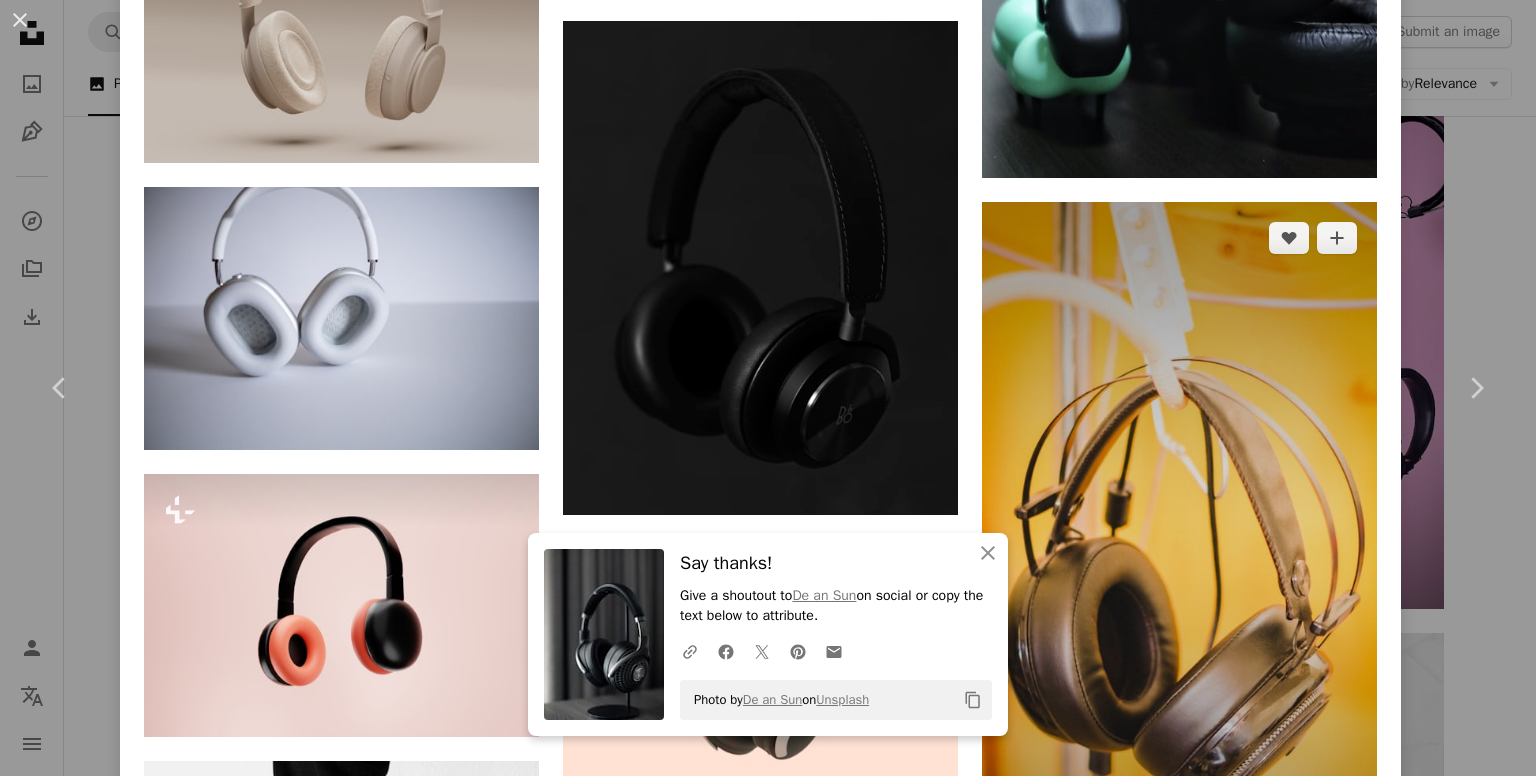 scroll, scrollTop: 6900, scrollLeft: 0, axis: vertical 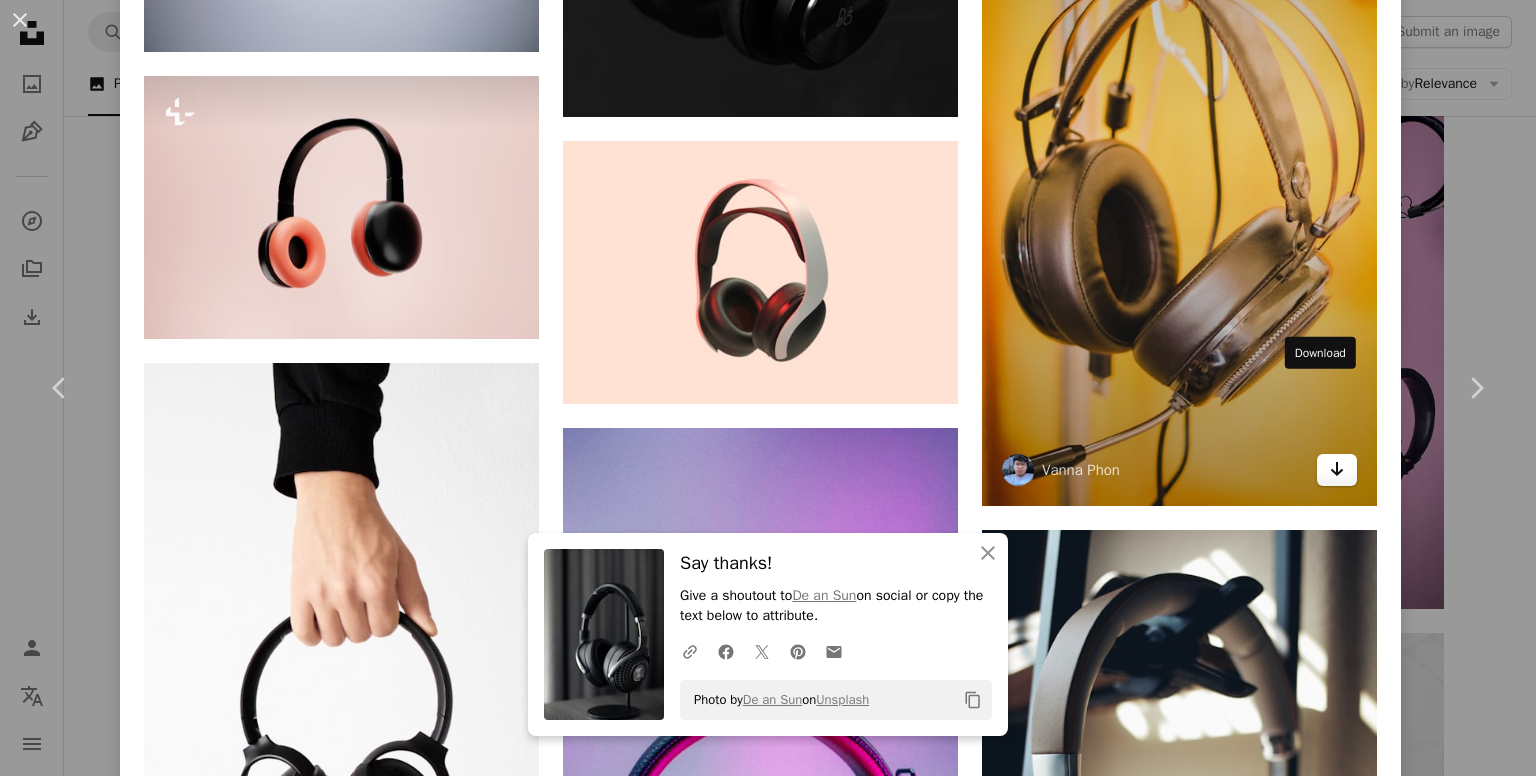 click on "Arrow pointing down" at bounding box center (1337, 470) 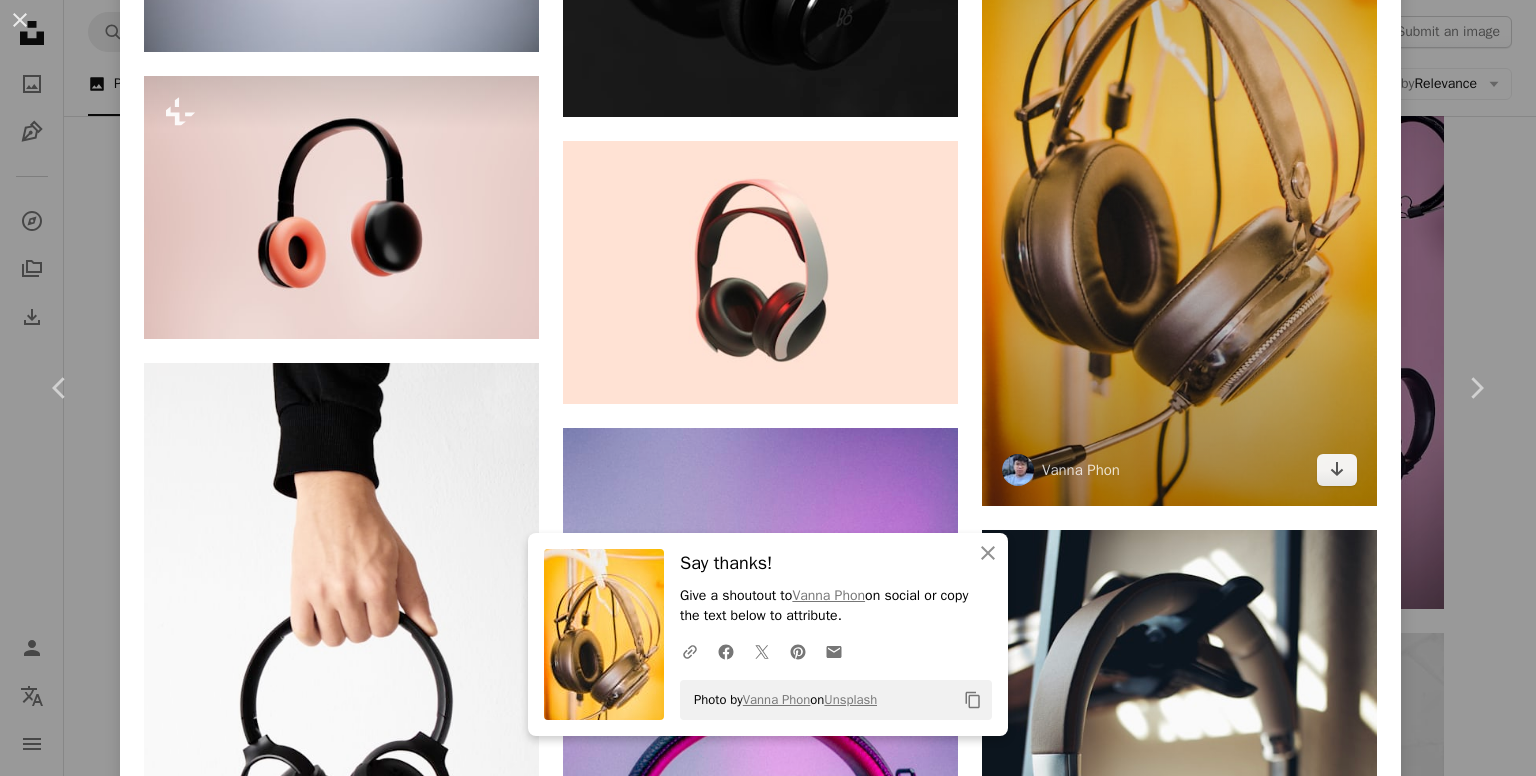 click at bounding box center (1179, 155) 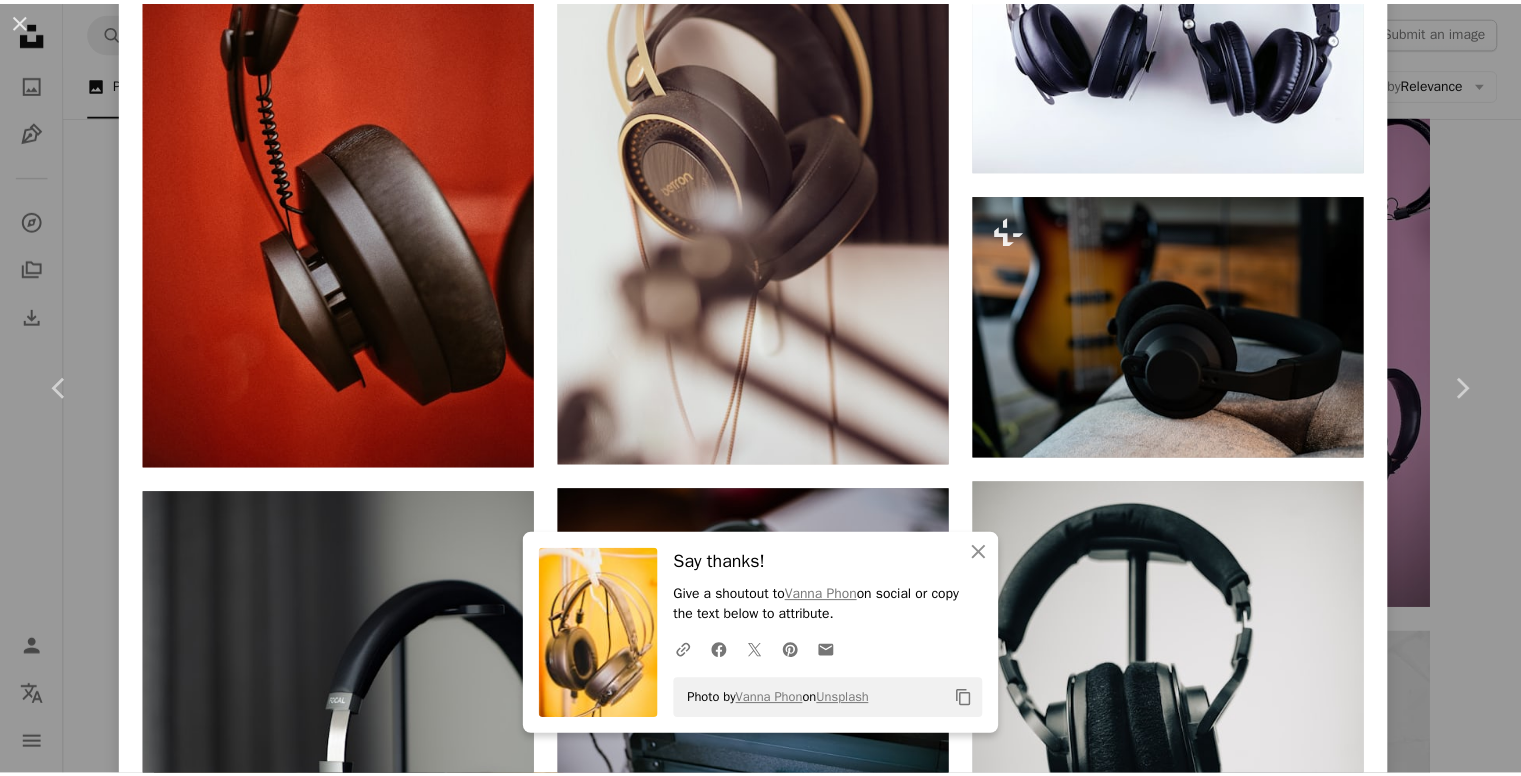 scroll, scrollTop: 1600, scrollLeft: 0, axis: vertical 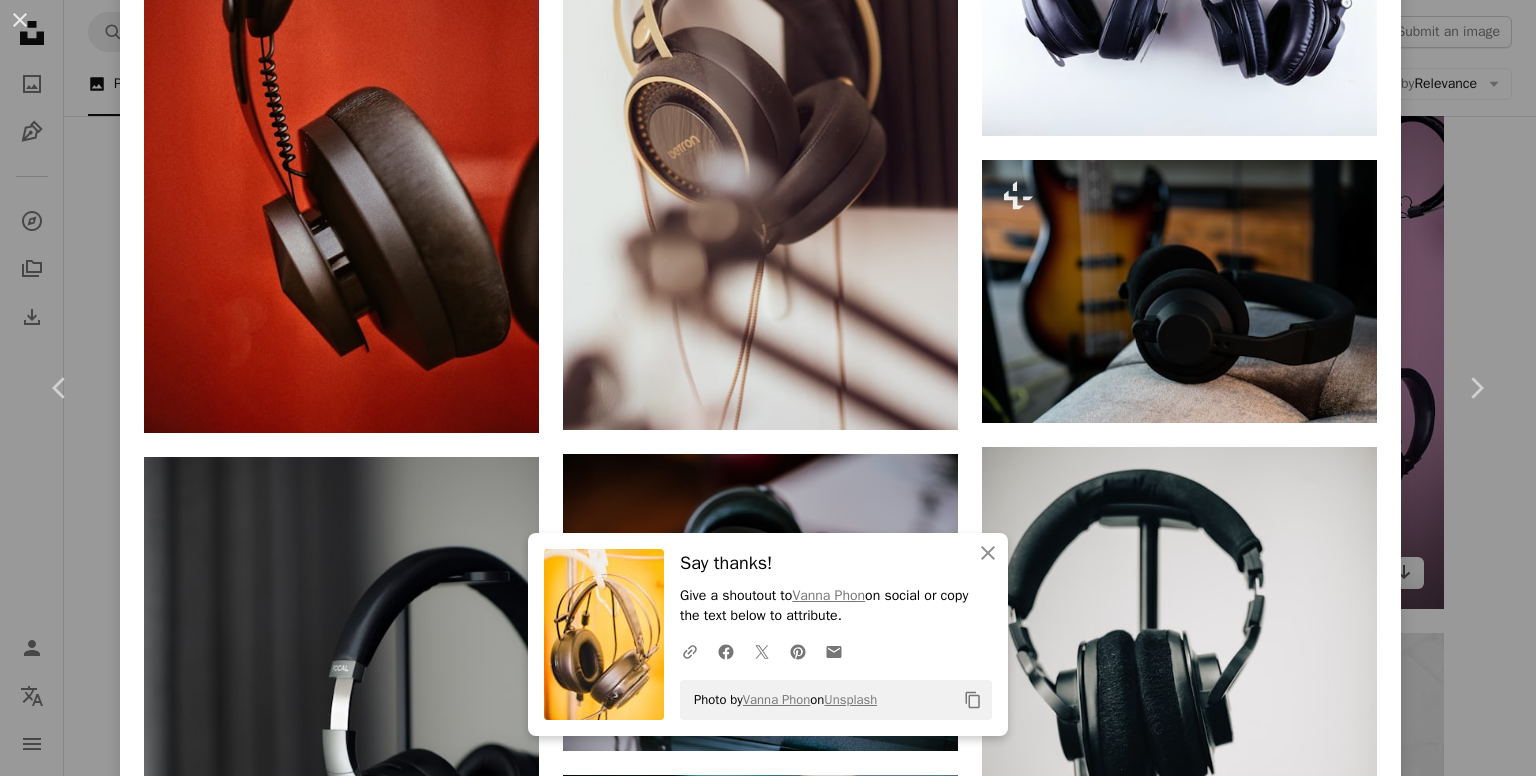drag, startPoint x: 1419, startPoint y: 279, endPoint x: 1108, endPoint y: 209, distance: 318.7805 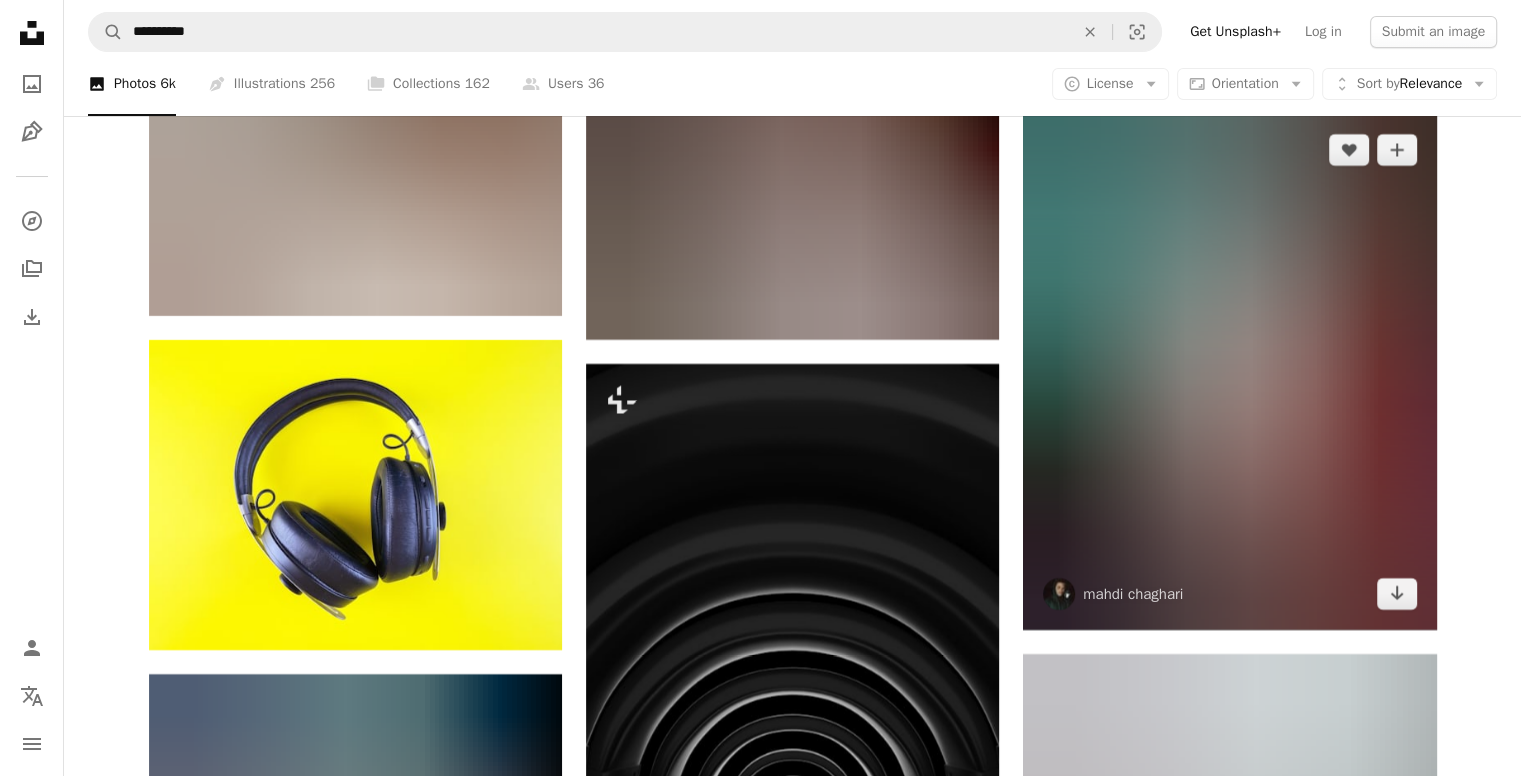 scroll, scrollTop: 7700, scrollLeft: 0, axis: vertical 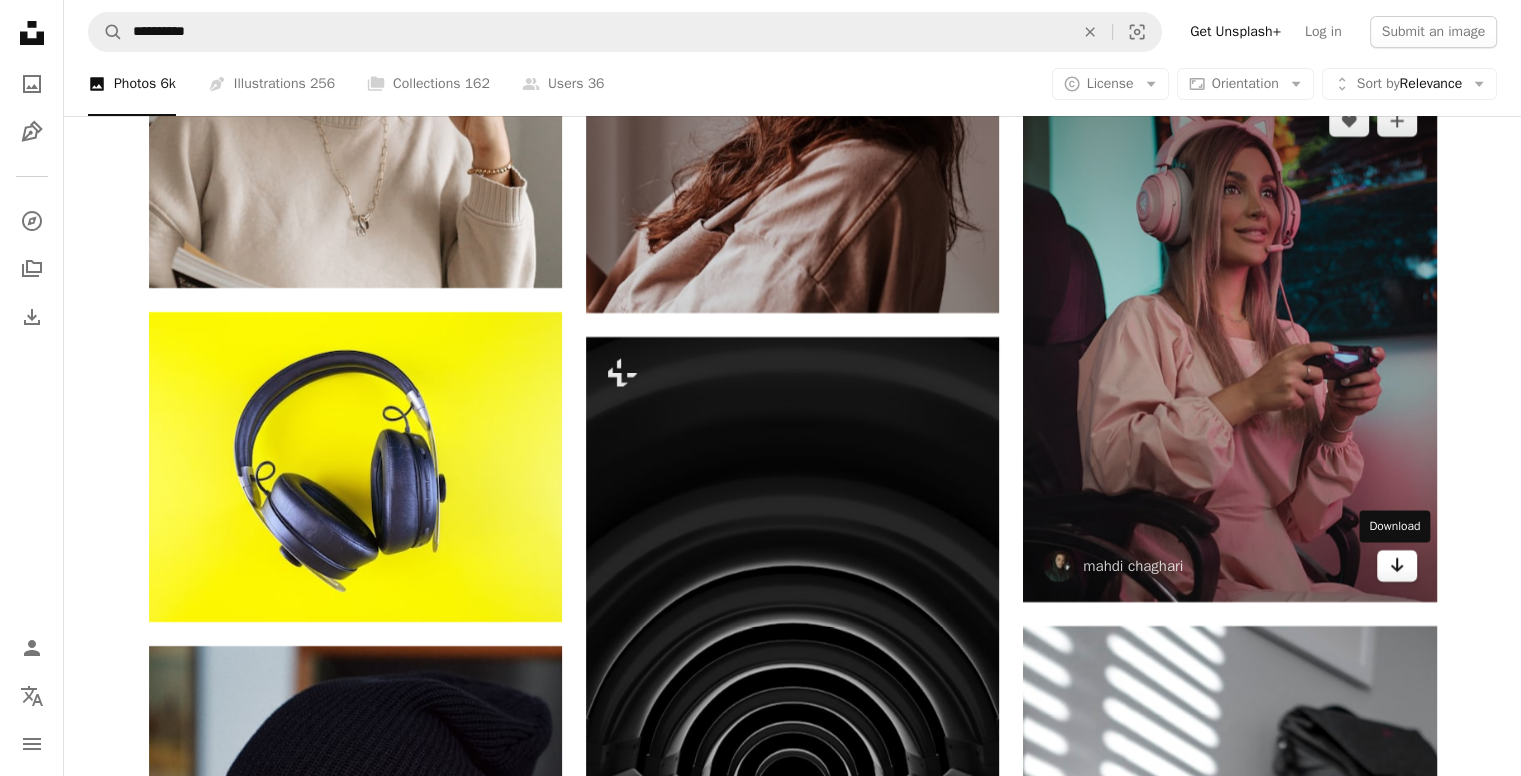 click on "Arrow pointing down" 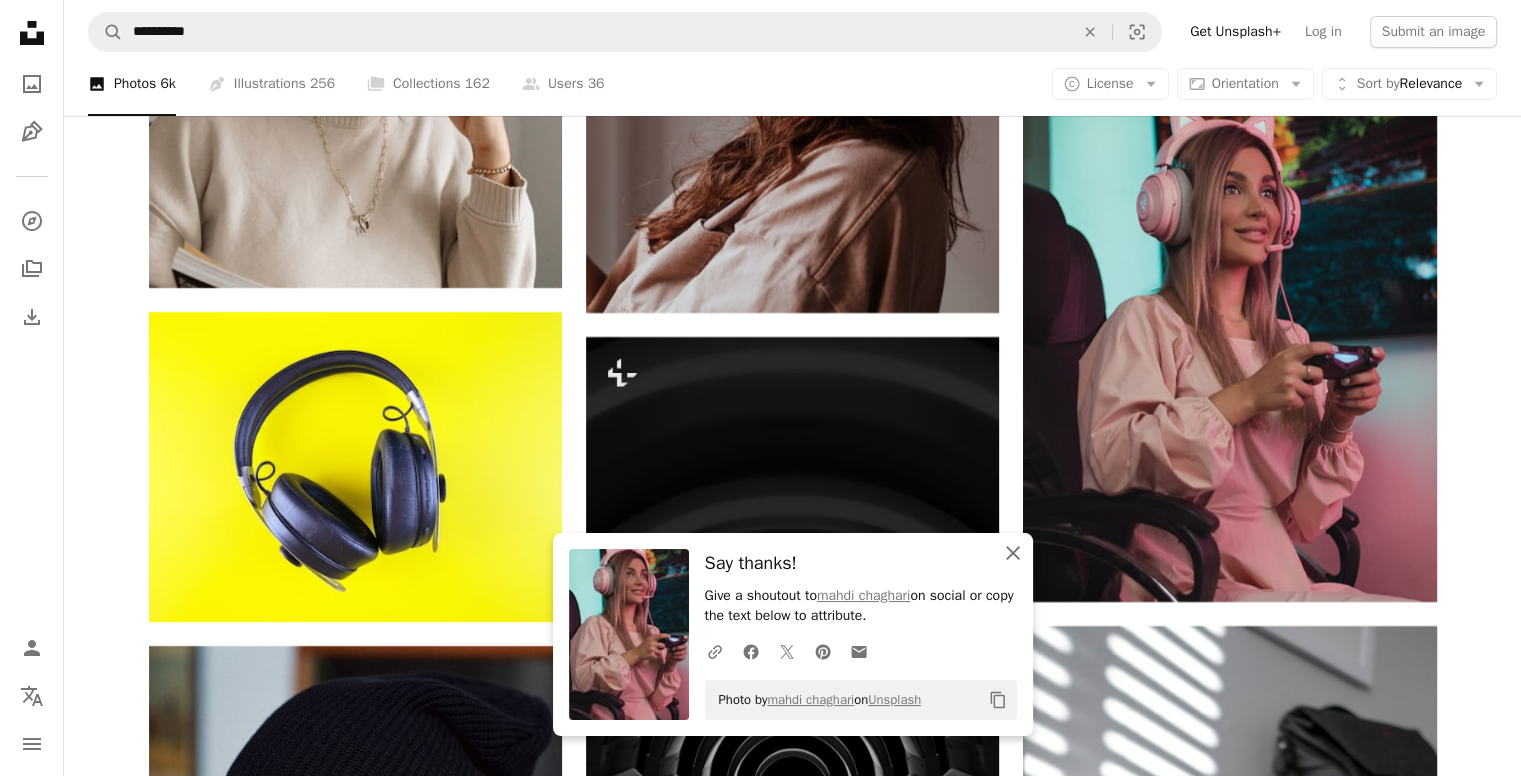click 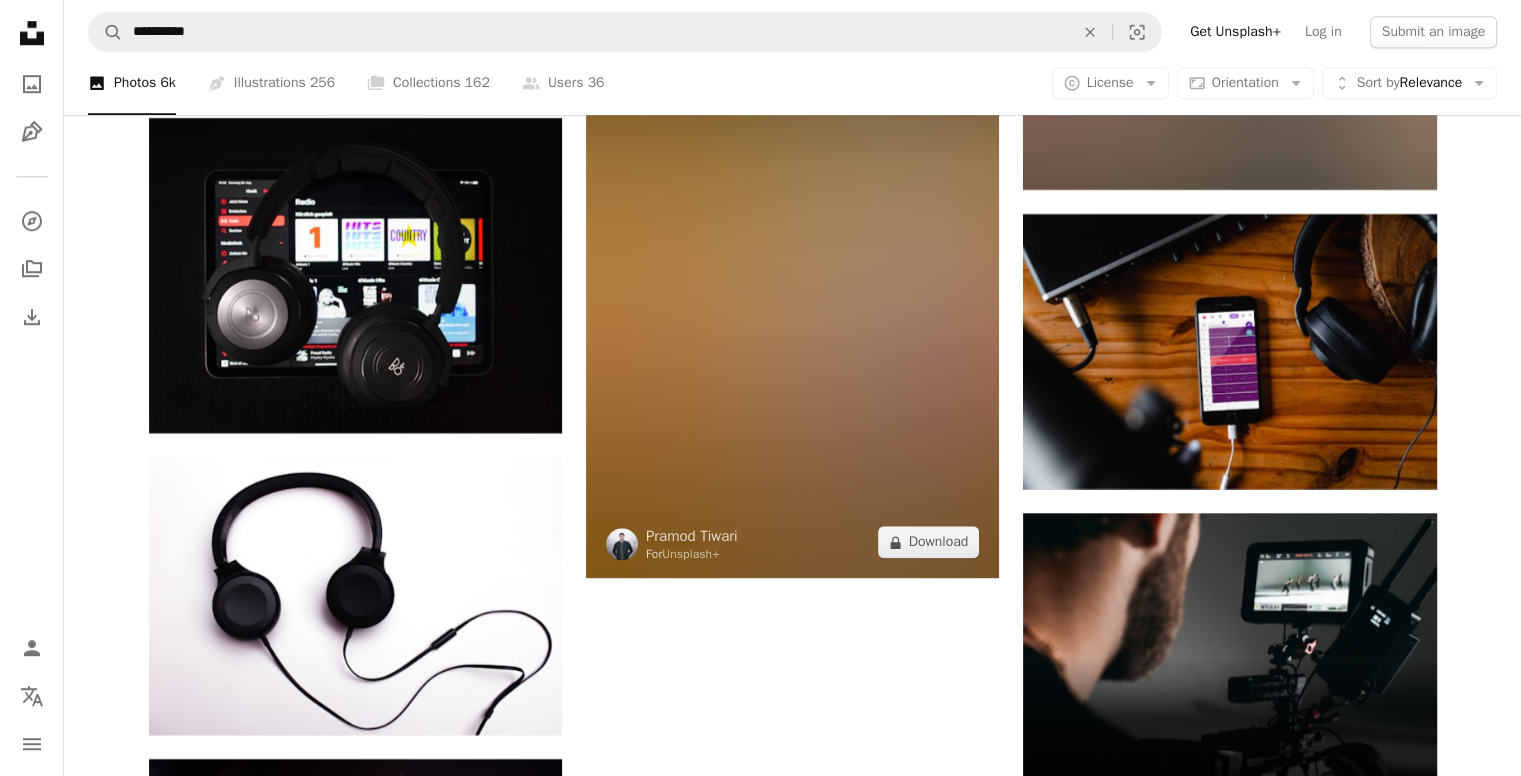 scroll, scrollTop: 9200, scrollLeft: 0, axis: vertical 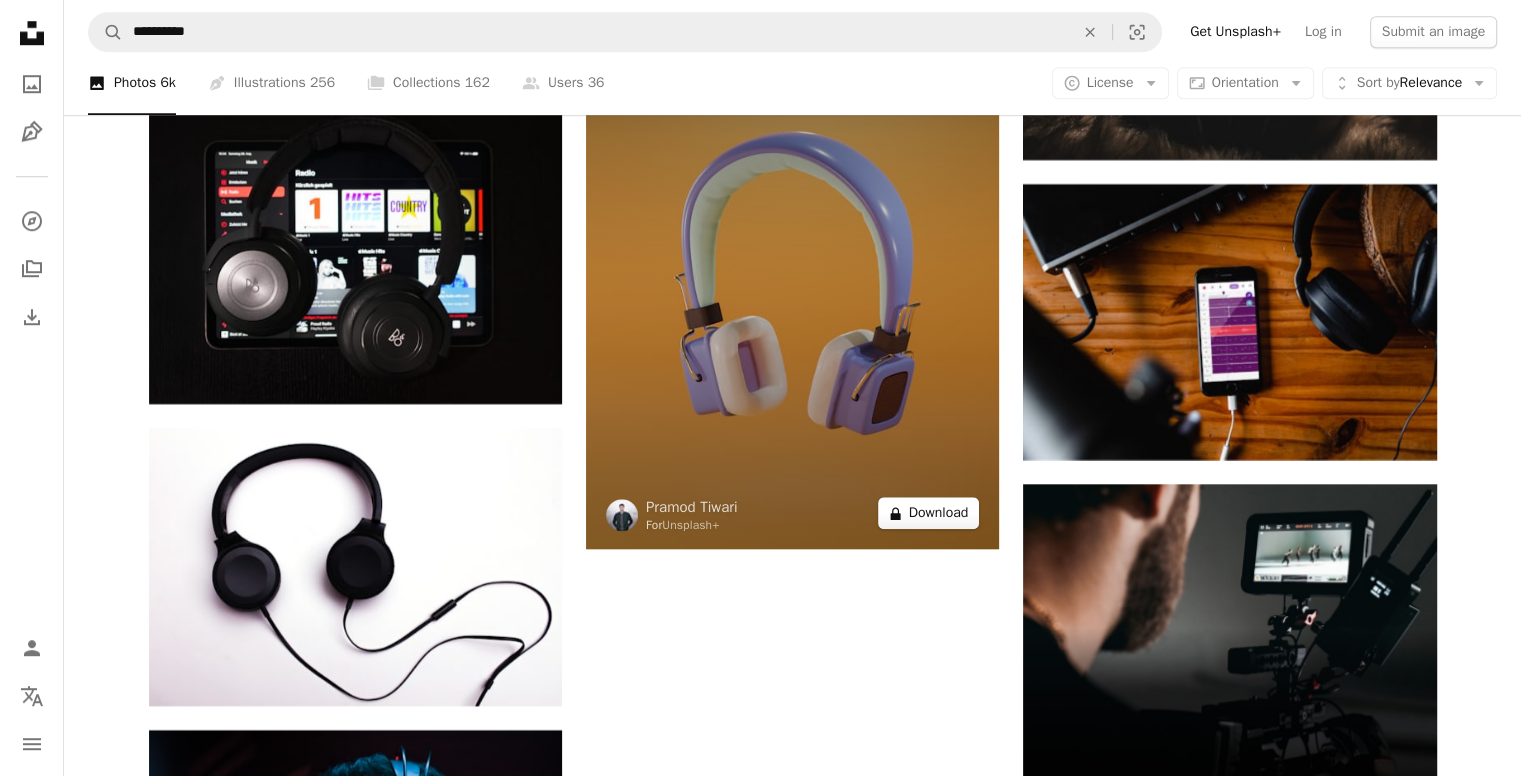 click on "A lock Download" at bounding box center (929, 513) 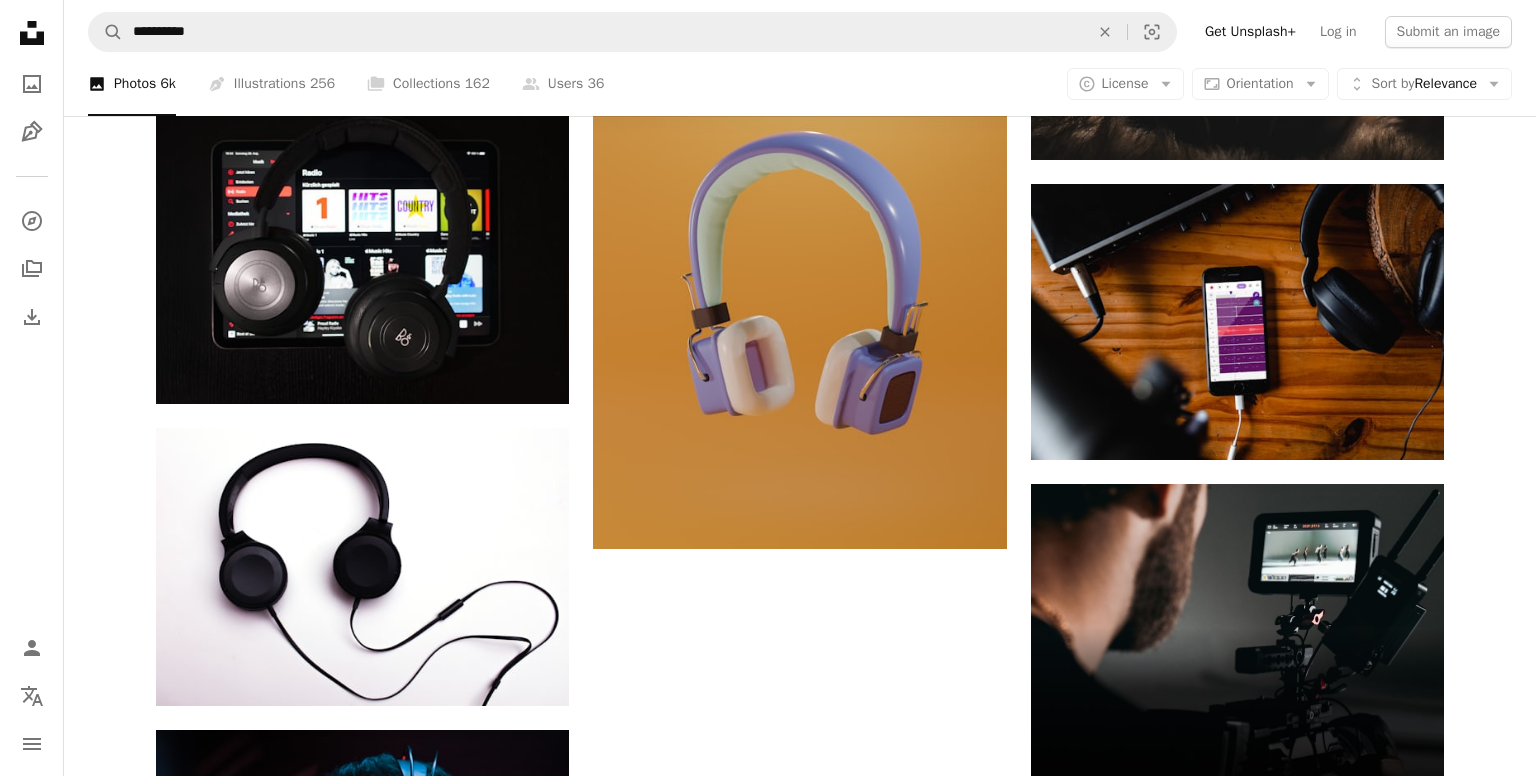 click on "An X shape Premium, ready to use images. Get unlimited access. A plus sign Members-only content added monthly A plus sign Unlimited royalty-free downloads A plus sign Illustrations  New A plus sign Enhanced legal protections yearly 66%  off monthly $12   $4 USD per month * Get  Unsplash+ * When paid annually, billed upfront  $48 Taxes where applicable. Renews automatically. Cancel anytime." at bounding box center [768, 3406] 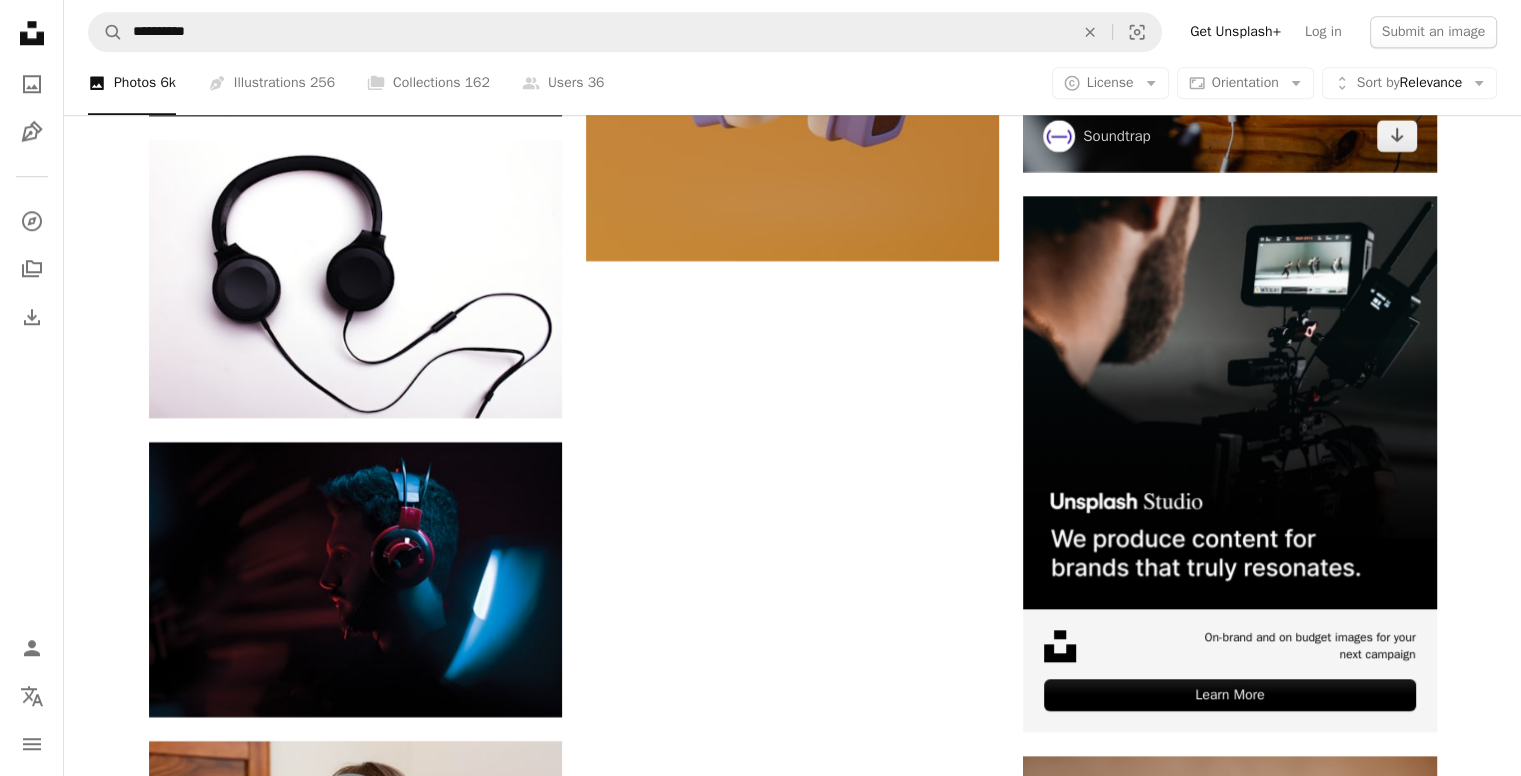 scroll, scrollTop: 9500, scrollLeft: 0, axis: vertical 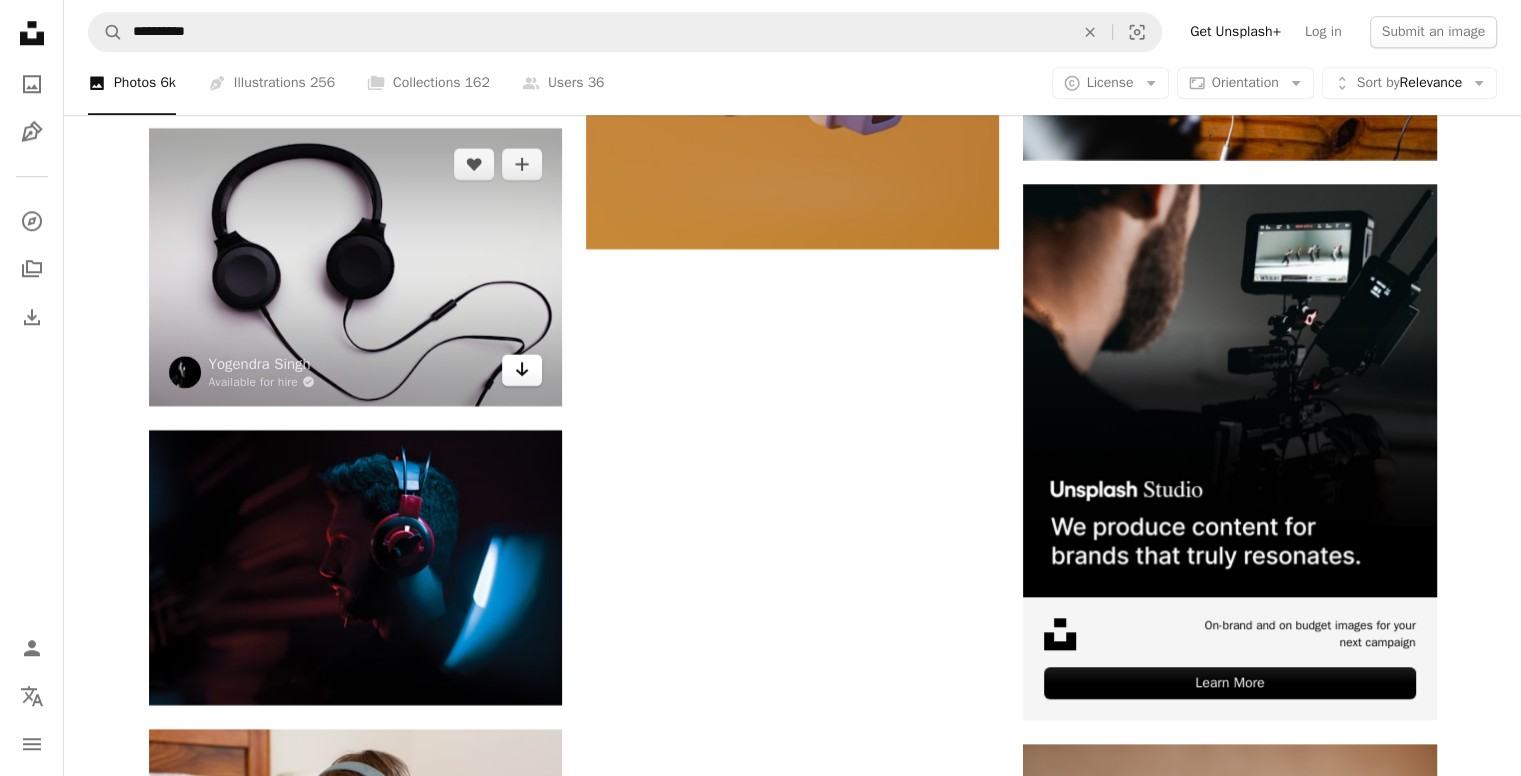 click on "Arrow pointing down" 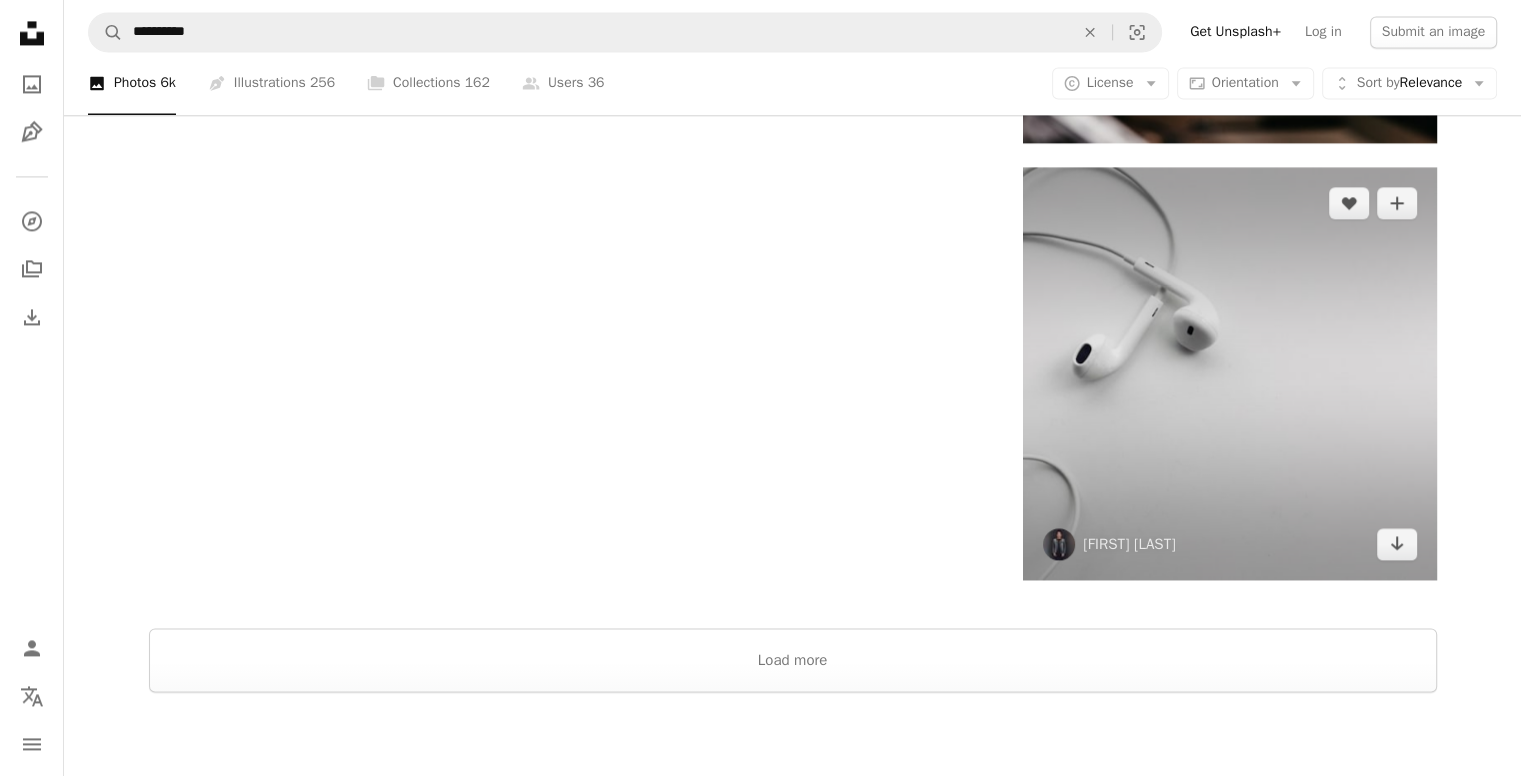 scroll, scrollTop: 10700, scrollLeft: 0, axis: vertical 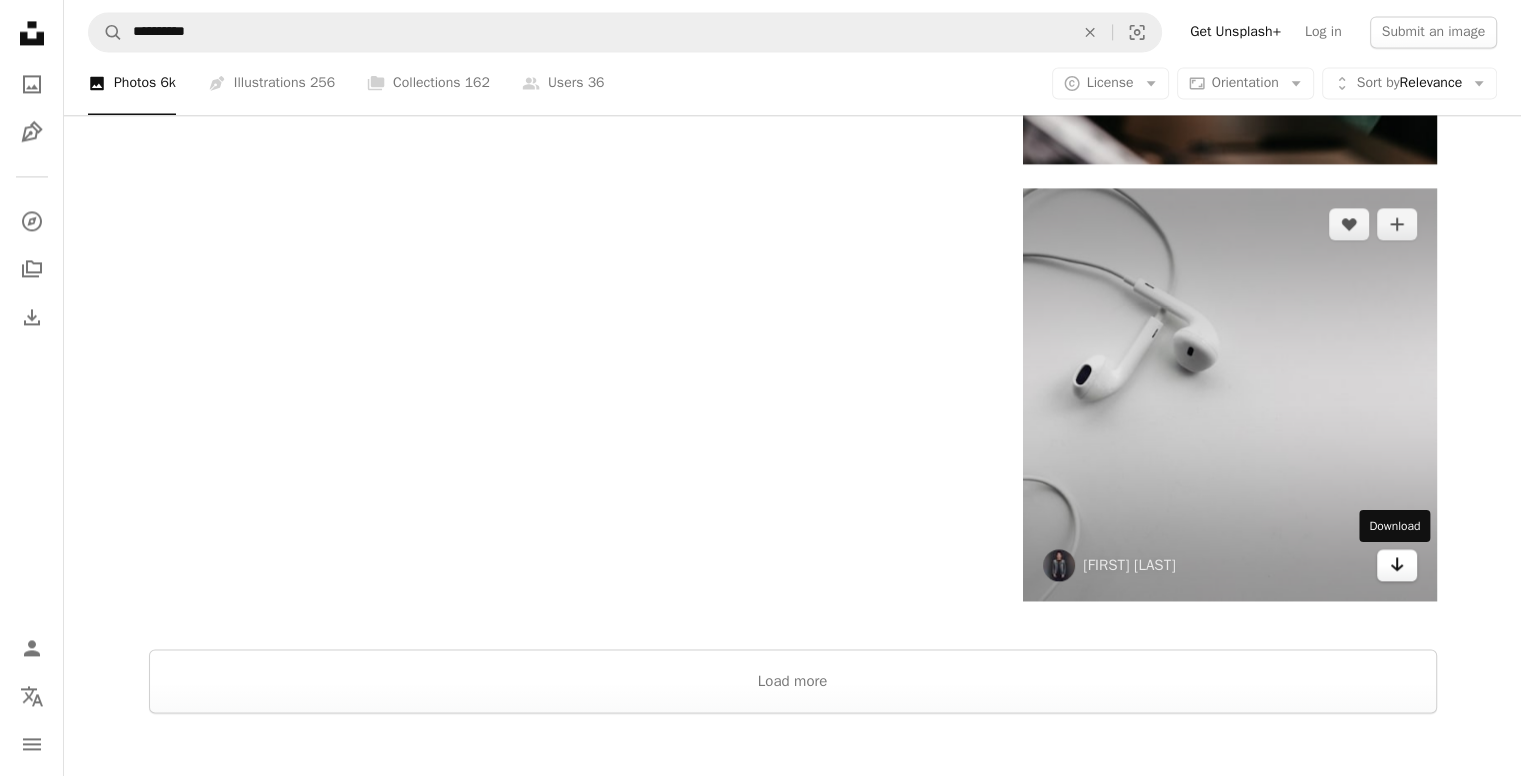 click on "Arrow pointing down" at bounding box center (1397, 565) 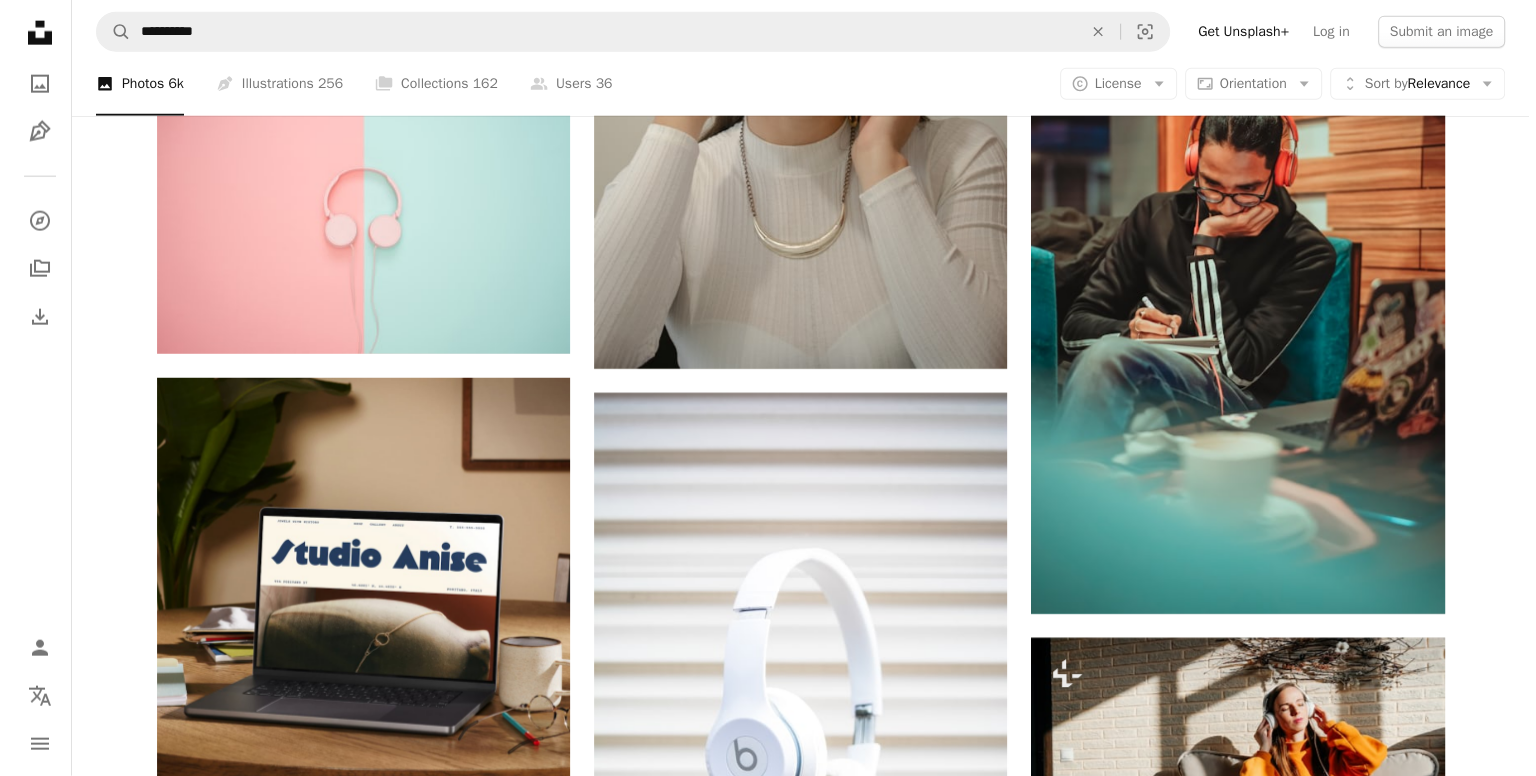 scroll, scrollTop: 5000, scrollLeft: 0, axis: vertical 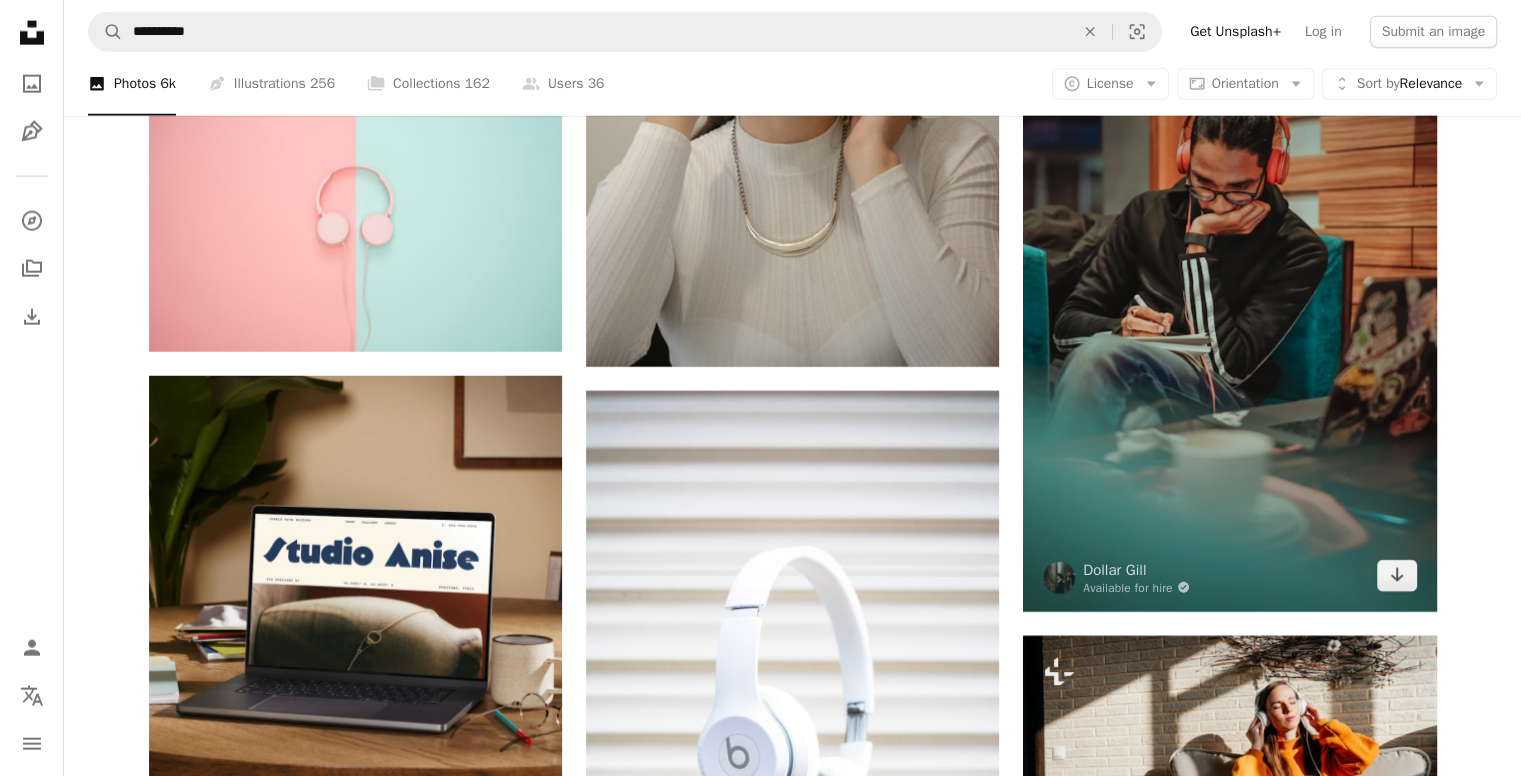 click at bounding box center (1229, 302) 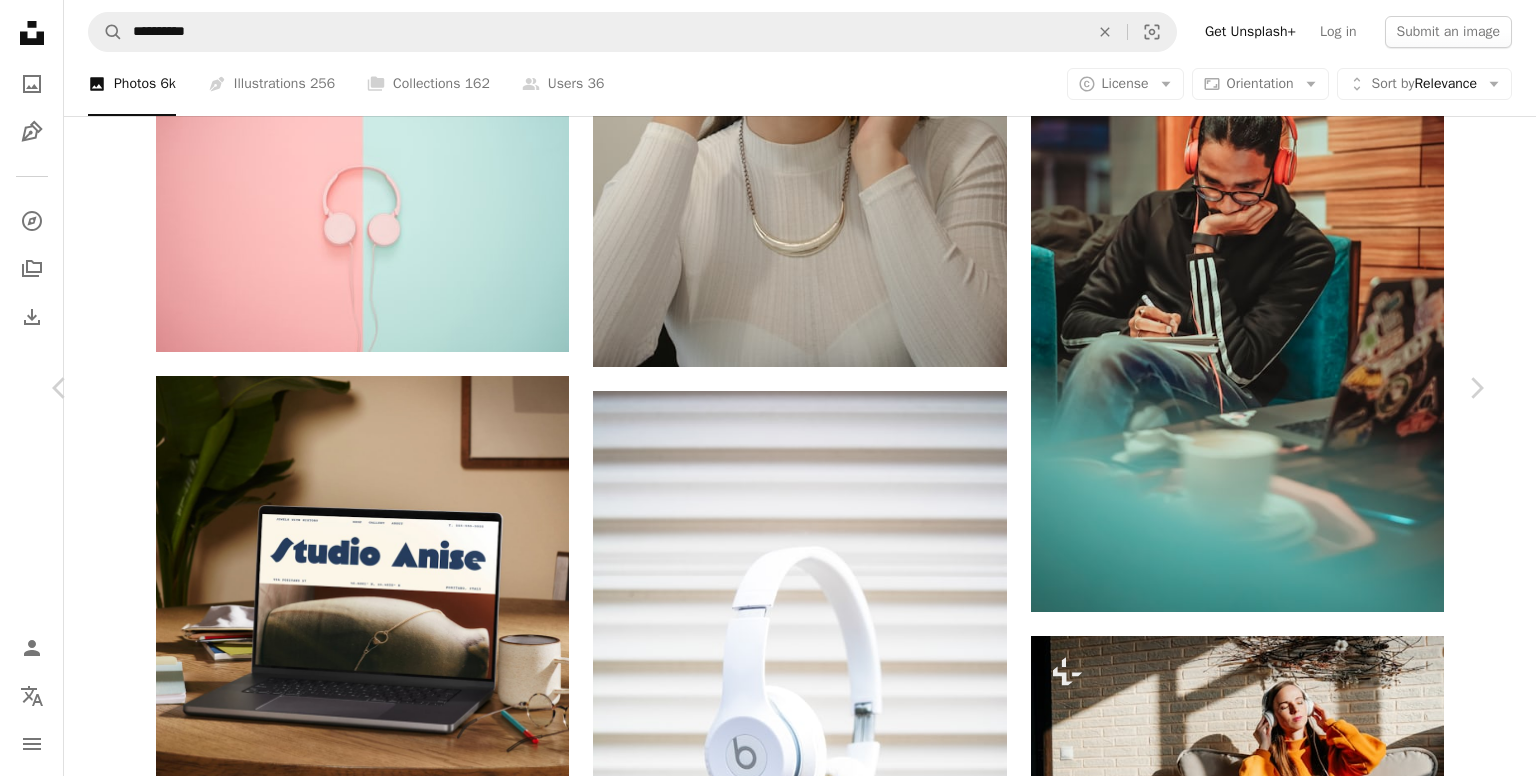scroll, scrollTop: 0, scrollLeft: 0, axis: both 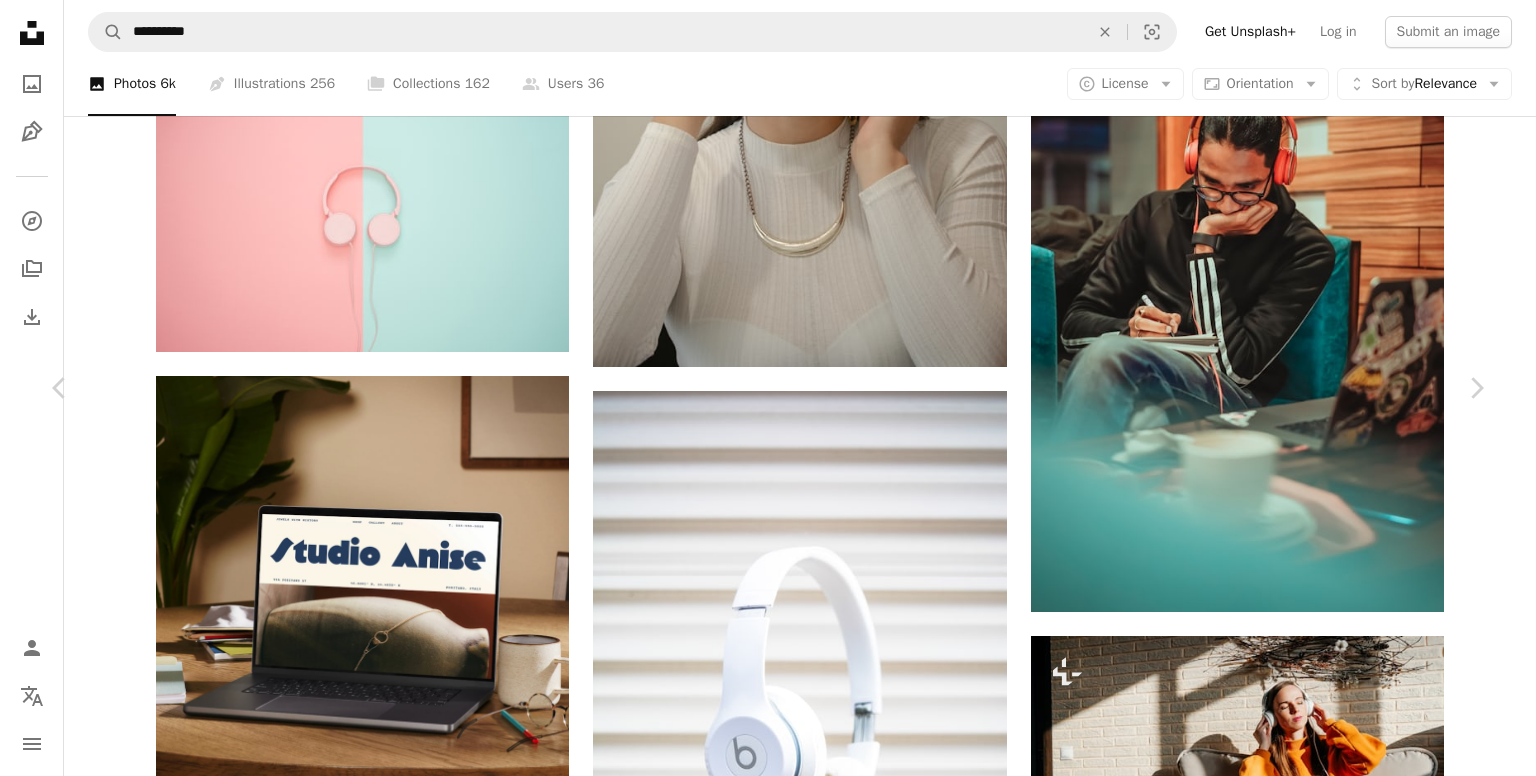 click on "Download free" at bounding box center (1287, 7265) 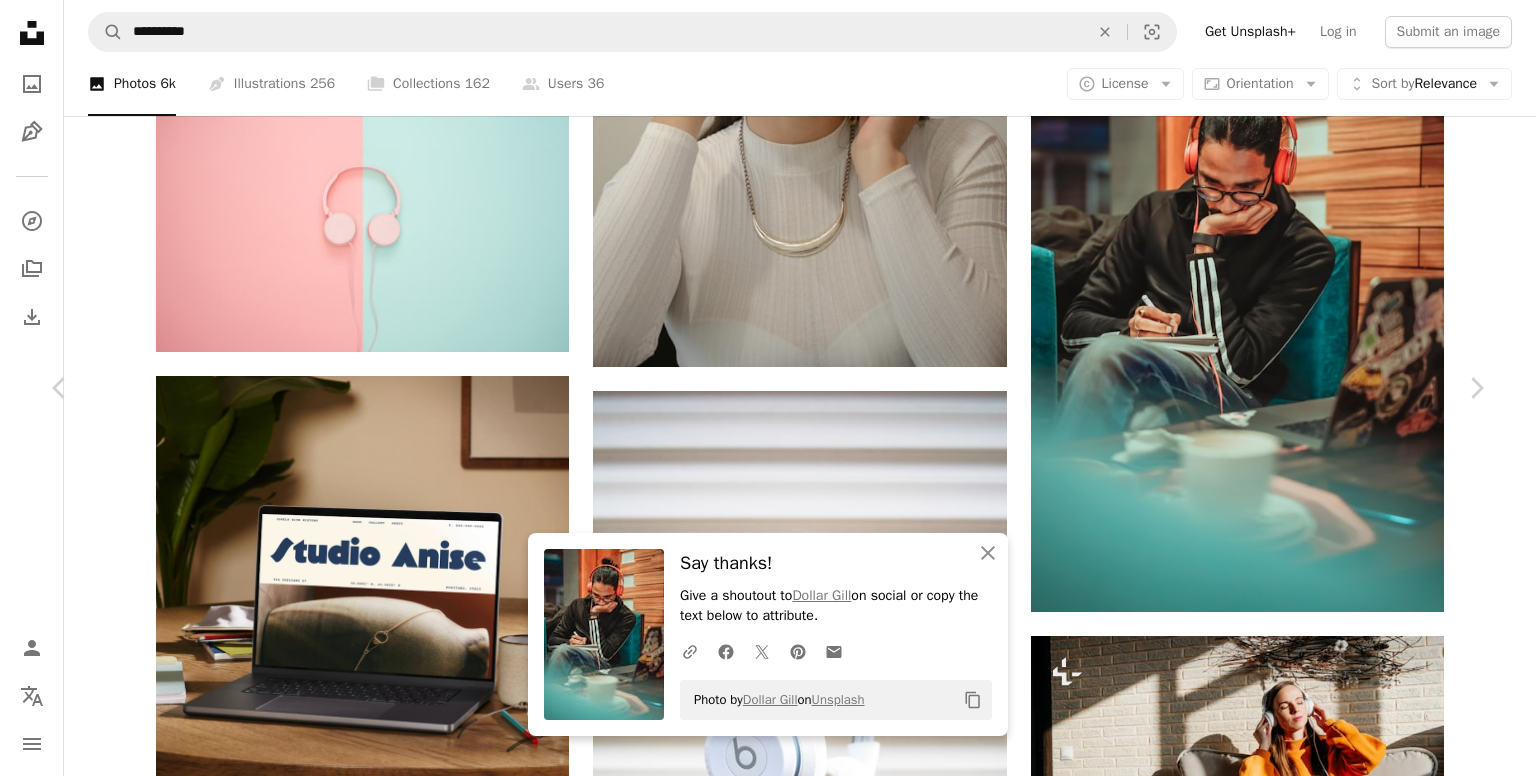 scroll, scrollTop: 10644, scrollLeft: 0, axis: vertical 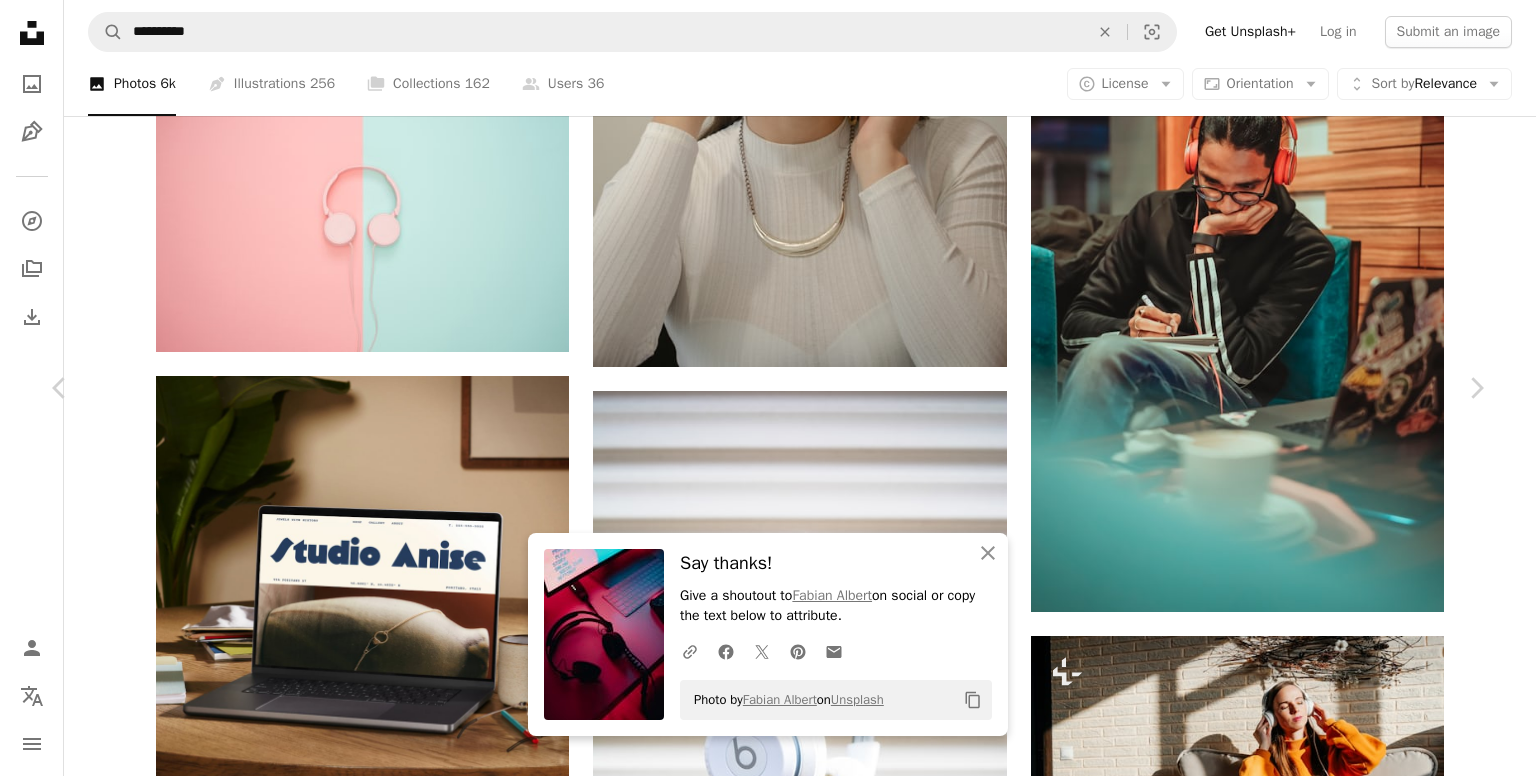 click on "An X shape Chevron left Chevron right An X shape Close Say thanks! Give a shoutout to  [FIRST] [LAST]  on social or copy the text below to attribute. A URL sharing icon (chains) Facebook icon X (formerly Twitter) icon Pinterest icon An envelope Photo by  [FIRST] [LAST]  on  Unsplash
Copy content [FIRST] [LAST] Available for hire A checkmark inside of a circle A heart A plus sign Download free Chevron down Zoom in Views 2,959,592 Downloads 44,855 A forward-right arrow Share Info icon Info More Actions Boy writing ideas in a Diary at Cafe Calendar outlined Published on  February 7, 2020 Camera SONY, ILCE-7M3 Safety Free to use under the  Unsplash License human furniture headphones electronics couch sitting headset Backgrounds Browse premium related images on iStock  |  Save 20% with code UNSPLASH20 View more on iStock  ↗ Related images A heart A plus sign [FIRST] [LAST] Available for hire A checkmark inside of a circle Arrow pointing down Plus sign for Unsplash+ A heart A plus sign Getty Images For  Unsplash+" at bounding box center (768, 7606) 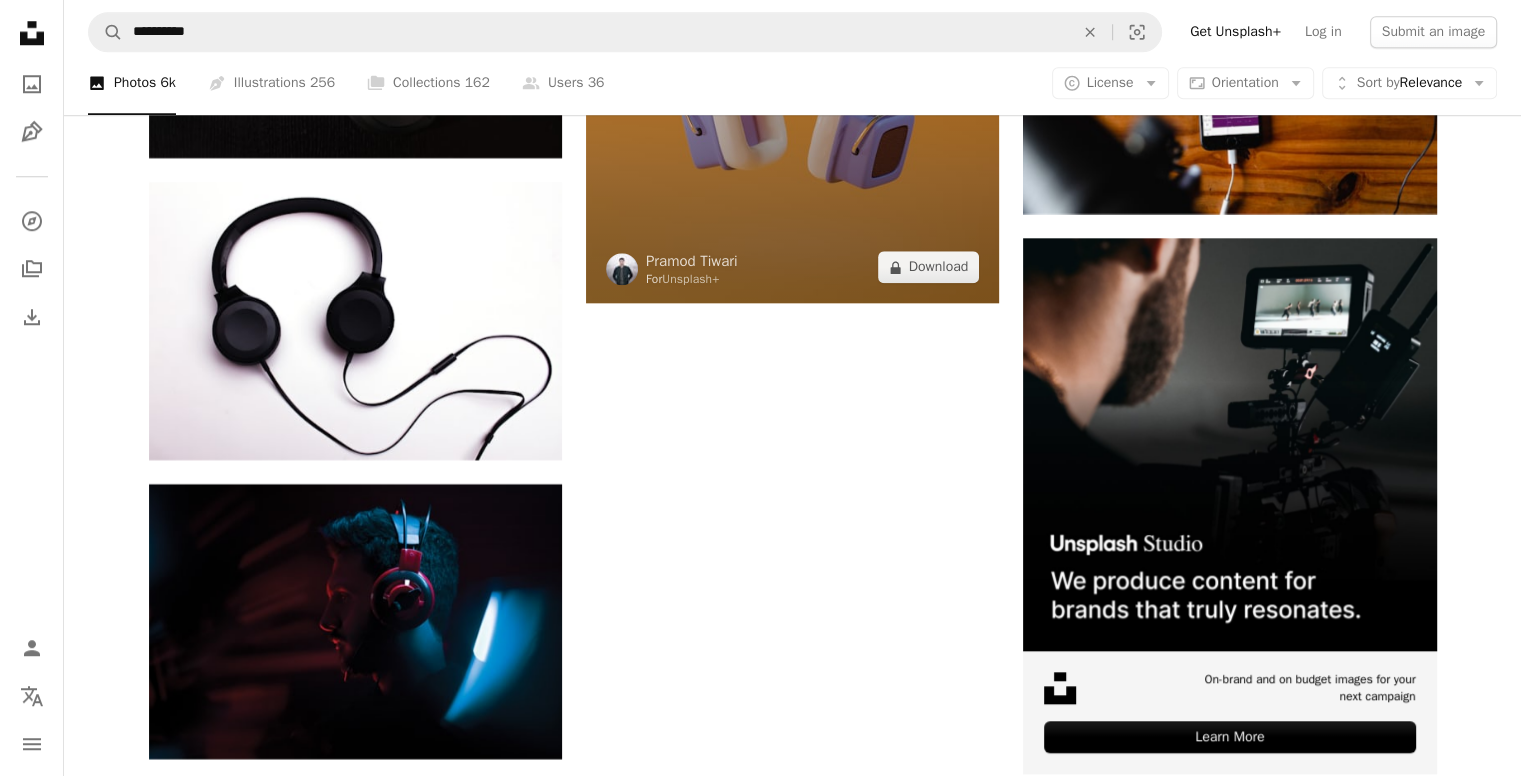 scroll, scrollTop: 9500, scrollLeft: 0, axis: vertical 